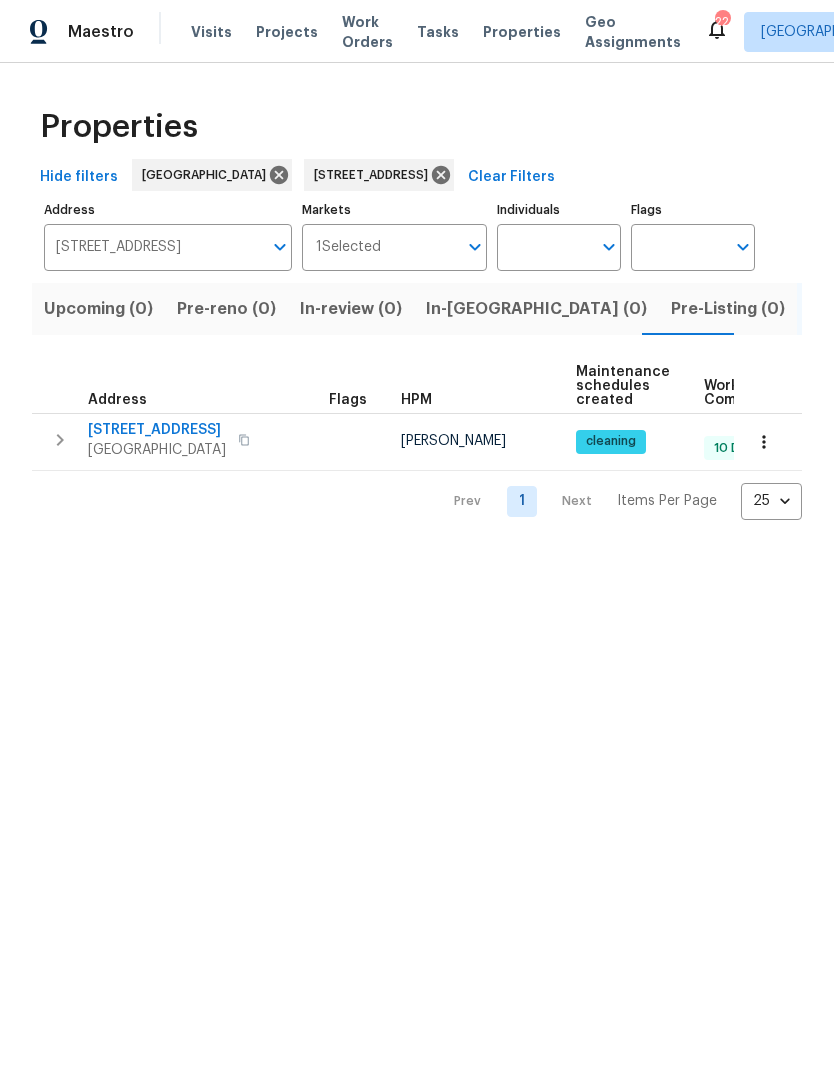 scroll, scrollTop: 0, scrollLeft: 0, axis: both 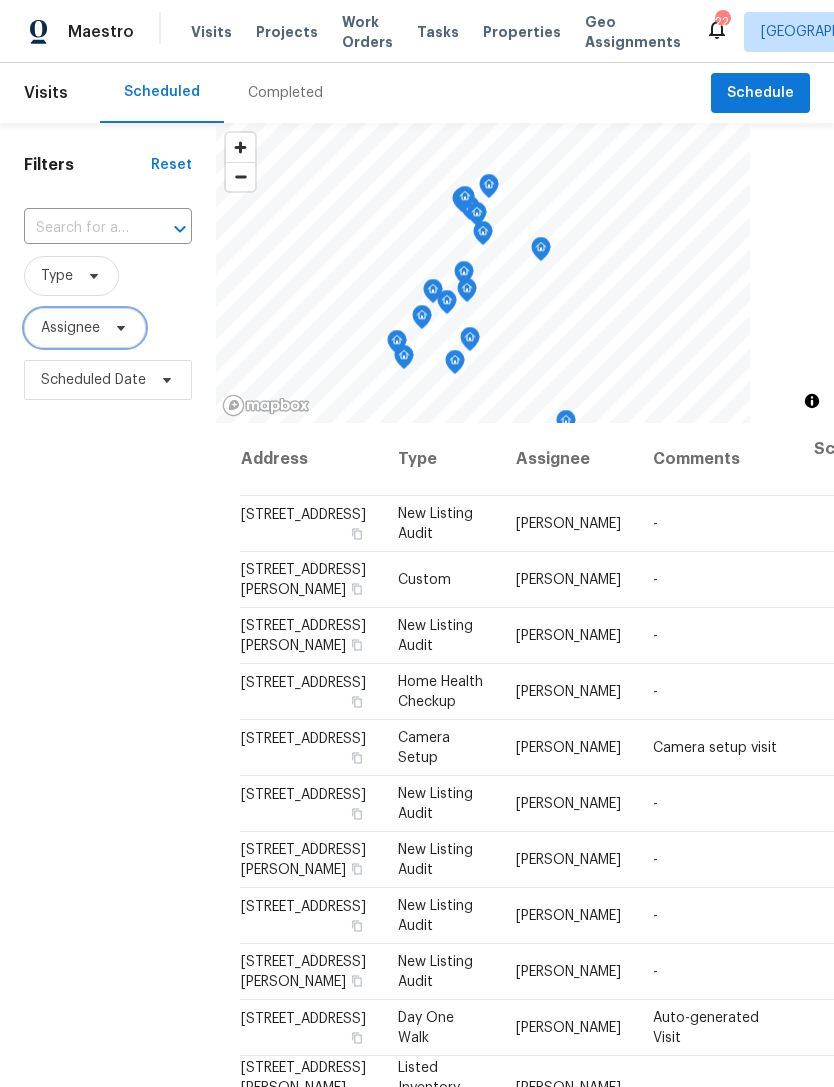click 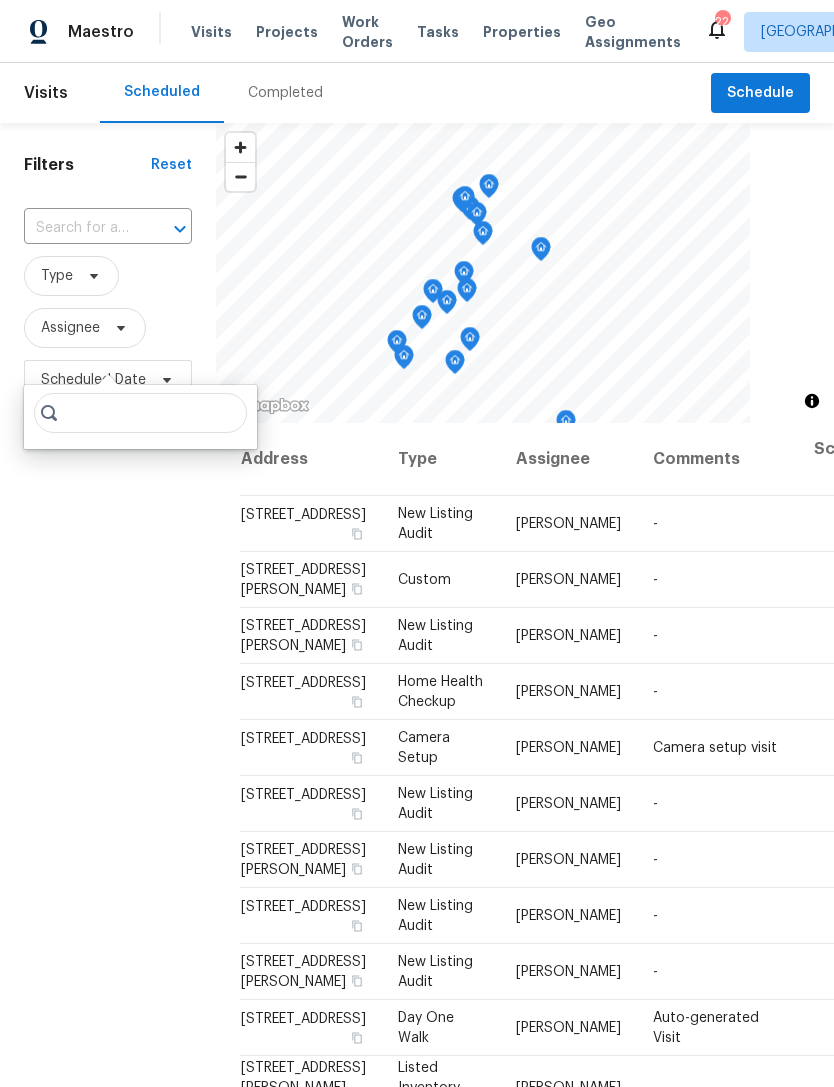 click on "Filters Reset ​ Type Assignee Scheduled Date" at bounding box center [108, 708] 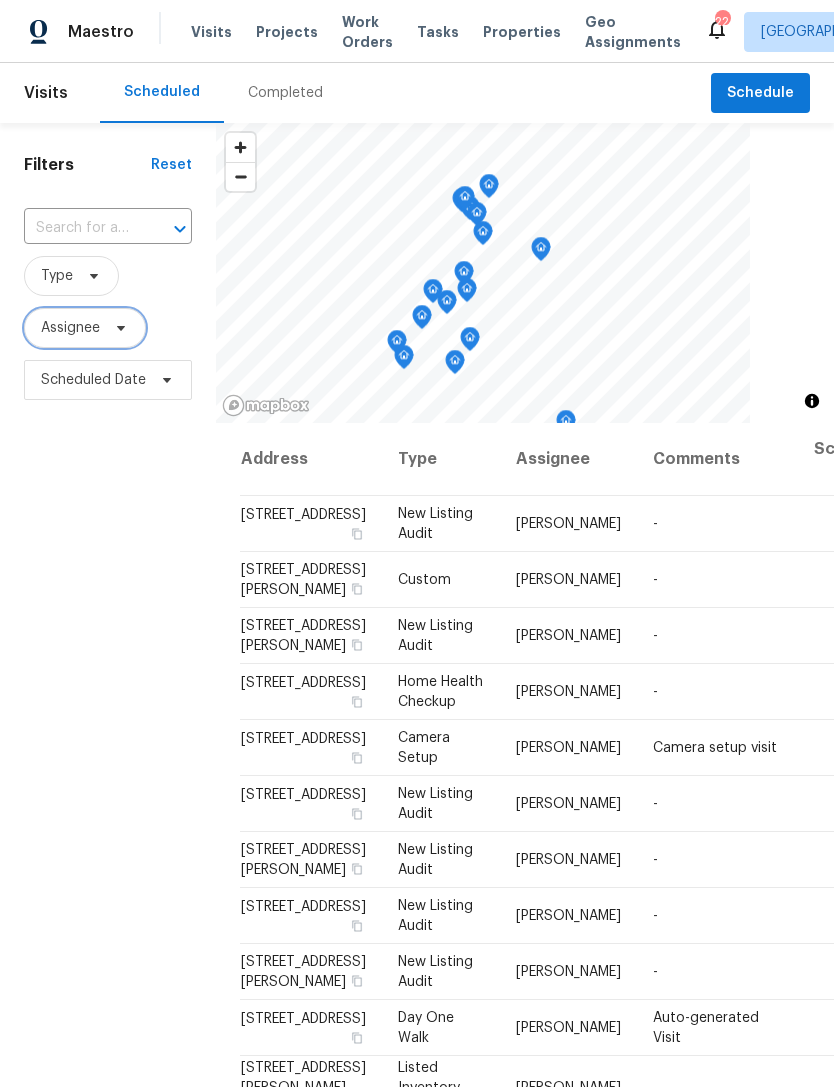 click on "Assignee" at bounding box center (85, 328) 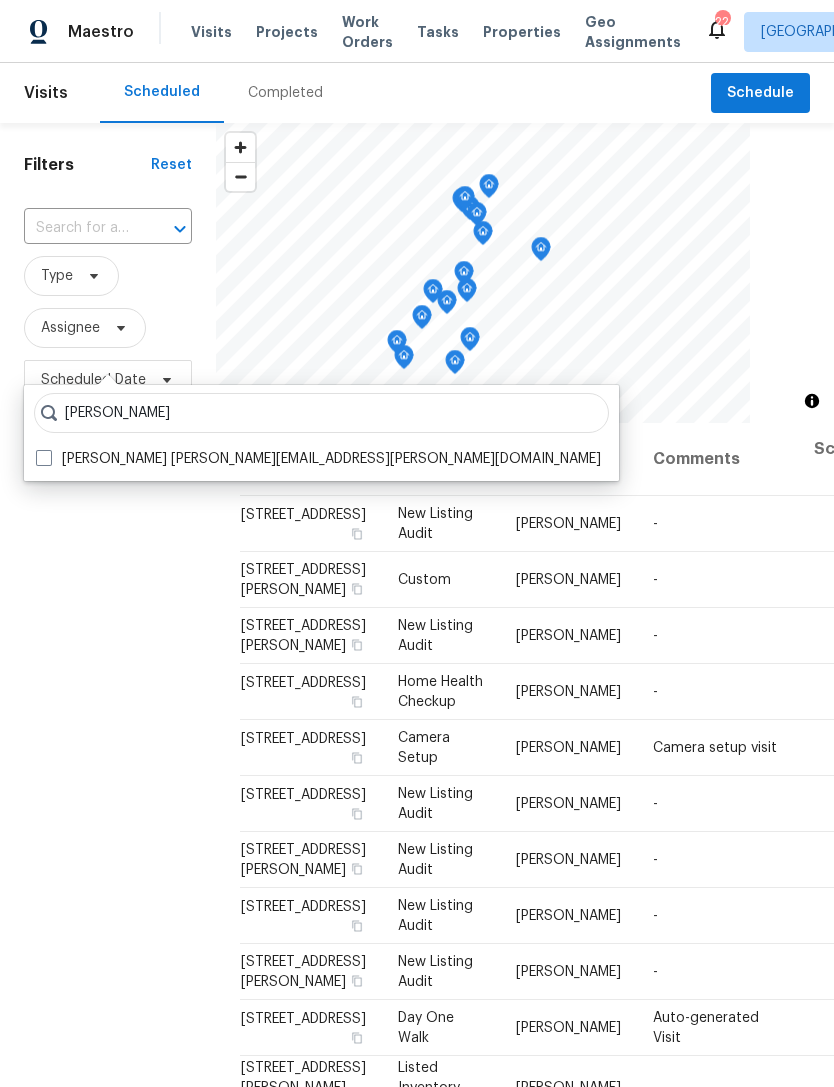 type on "Jeremy dykes" 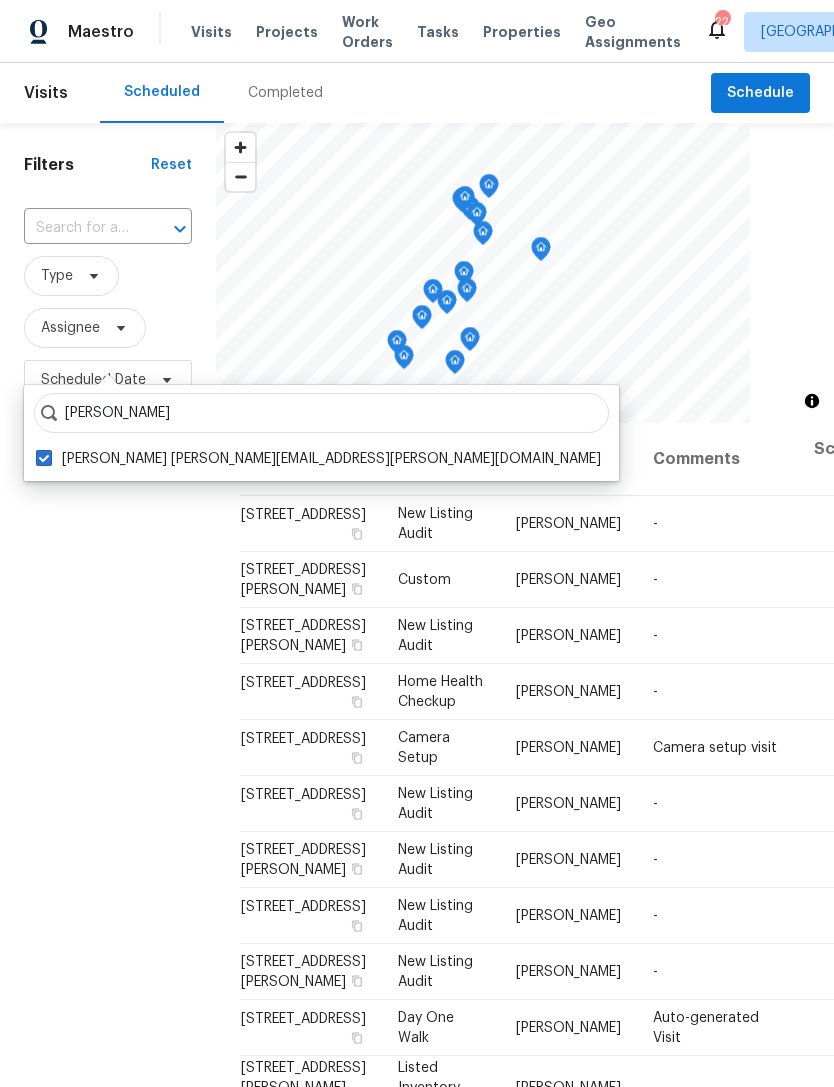 checkbox on "true" 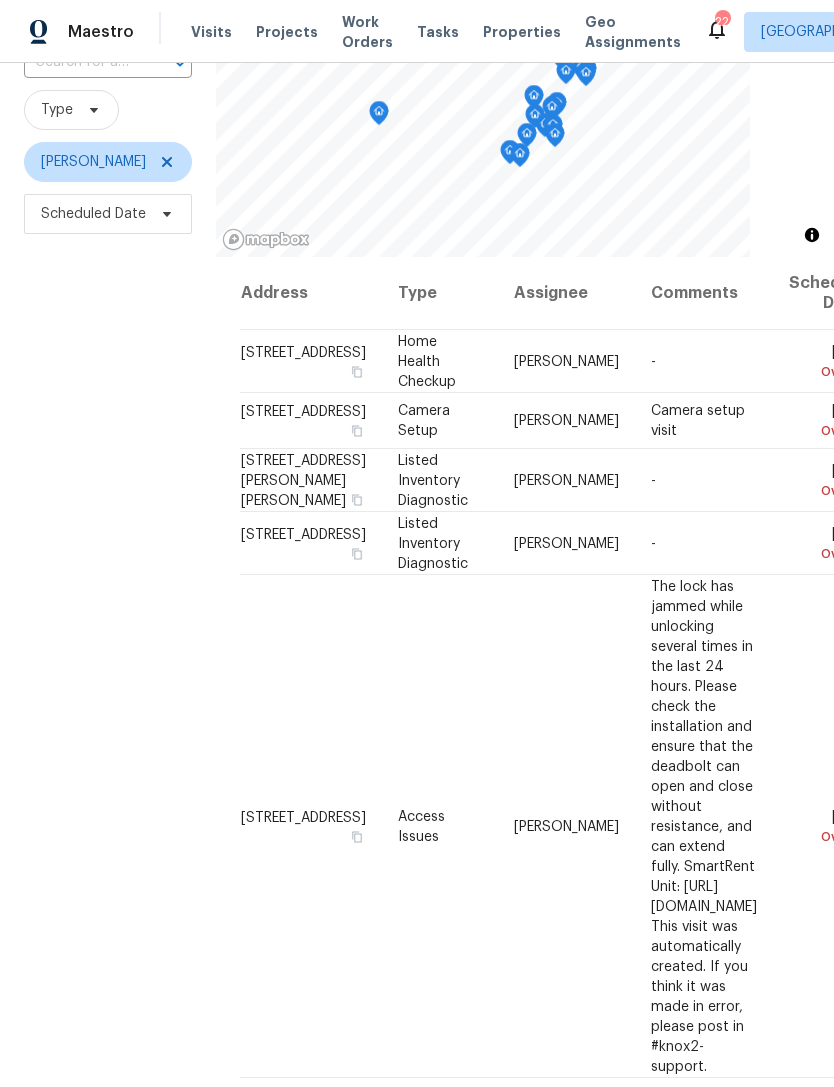 scroll, scrollTop: 170, scrollLeft: 0, axis: vertical 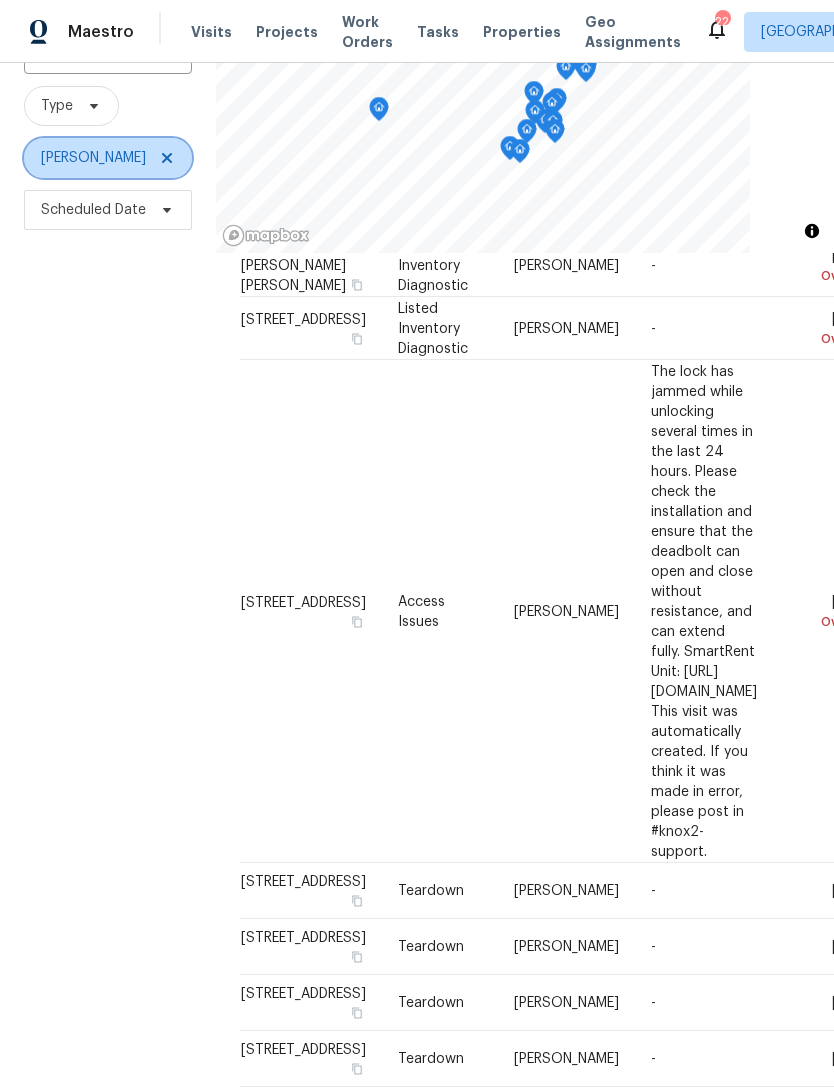 click 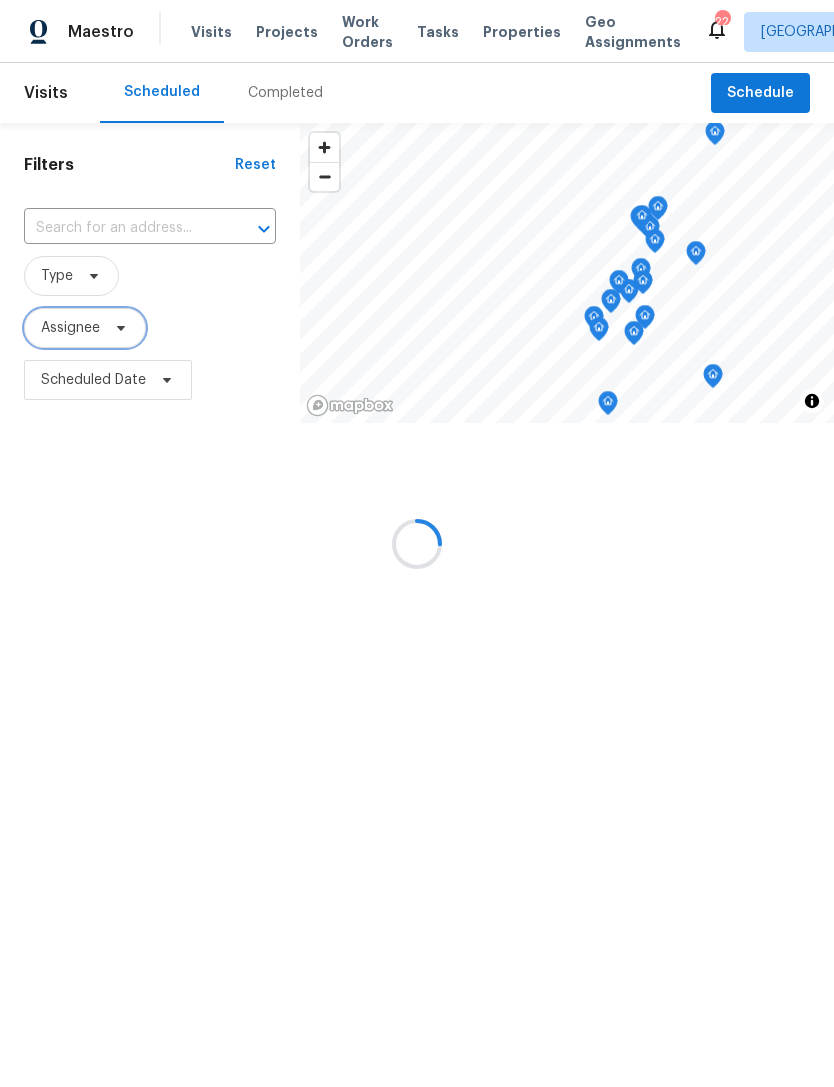 scroll, scrollTop: 0, scrollLeft: 0, axis: both 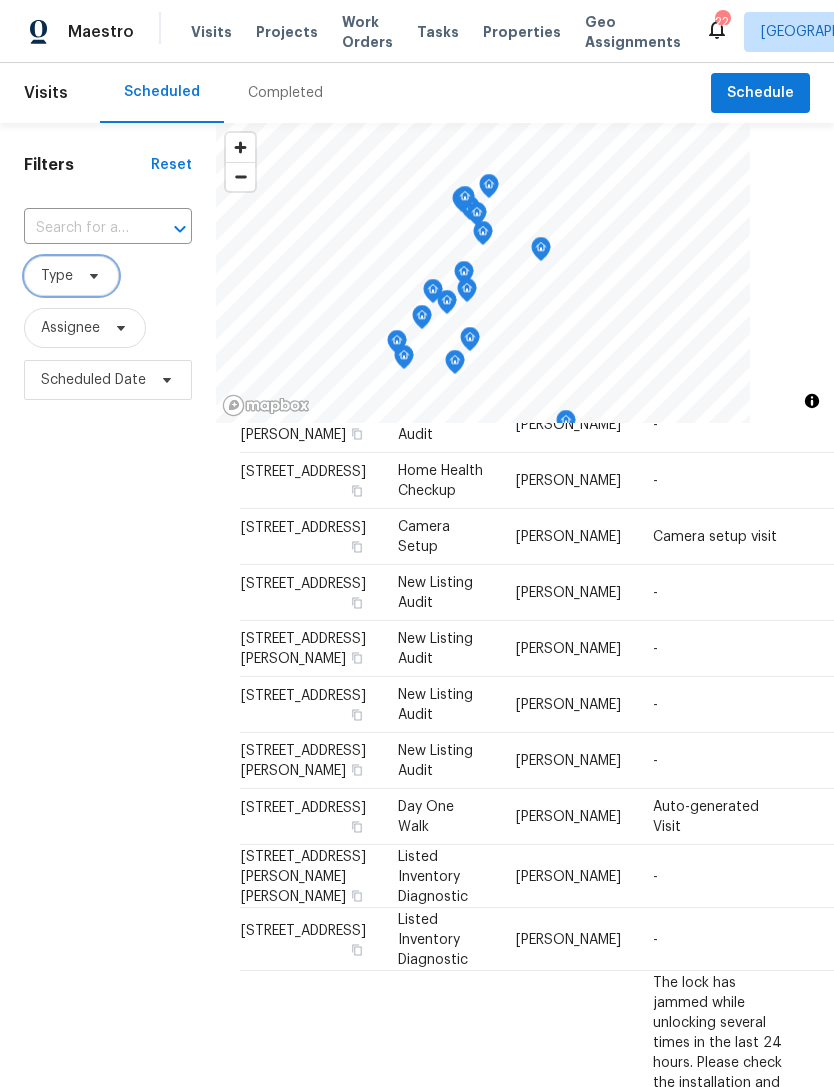 click 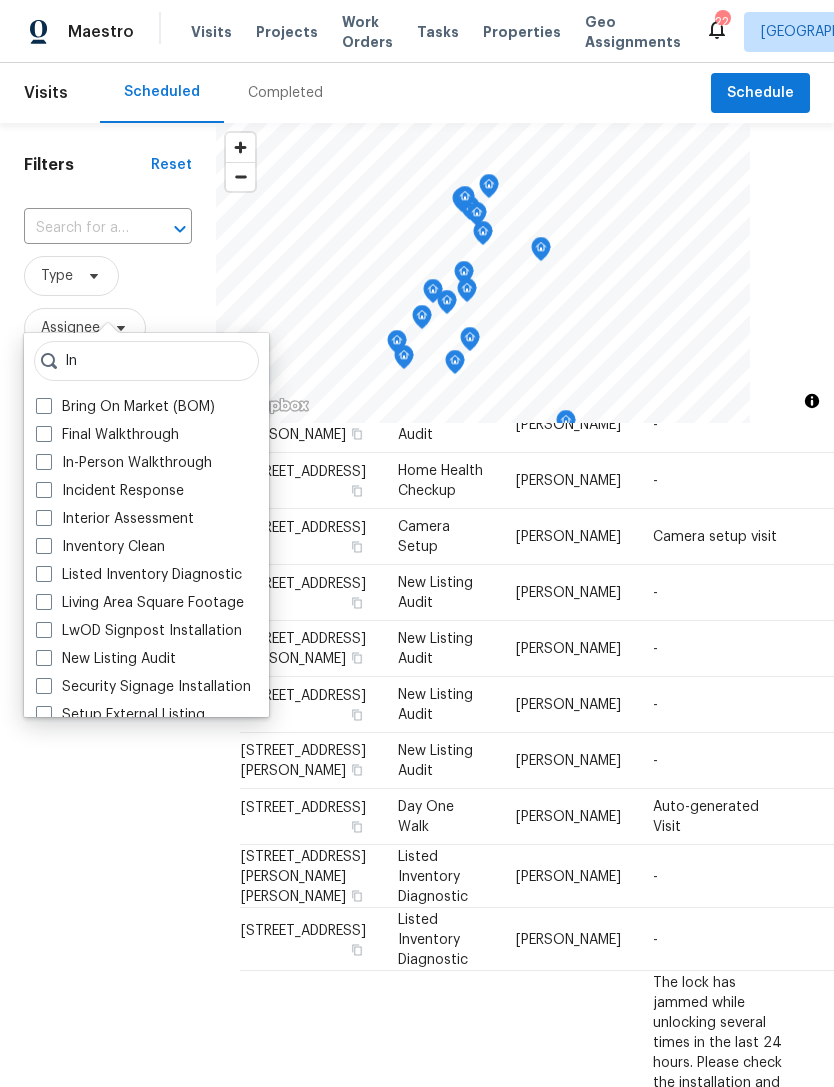type on "In" 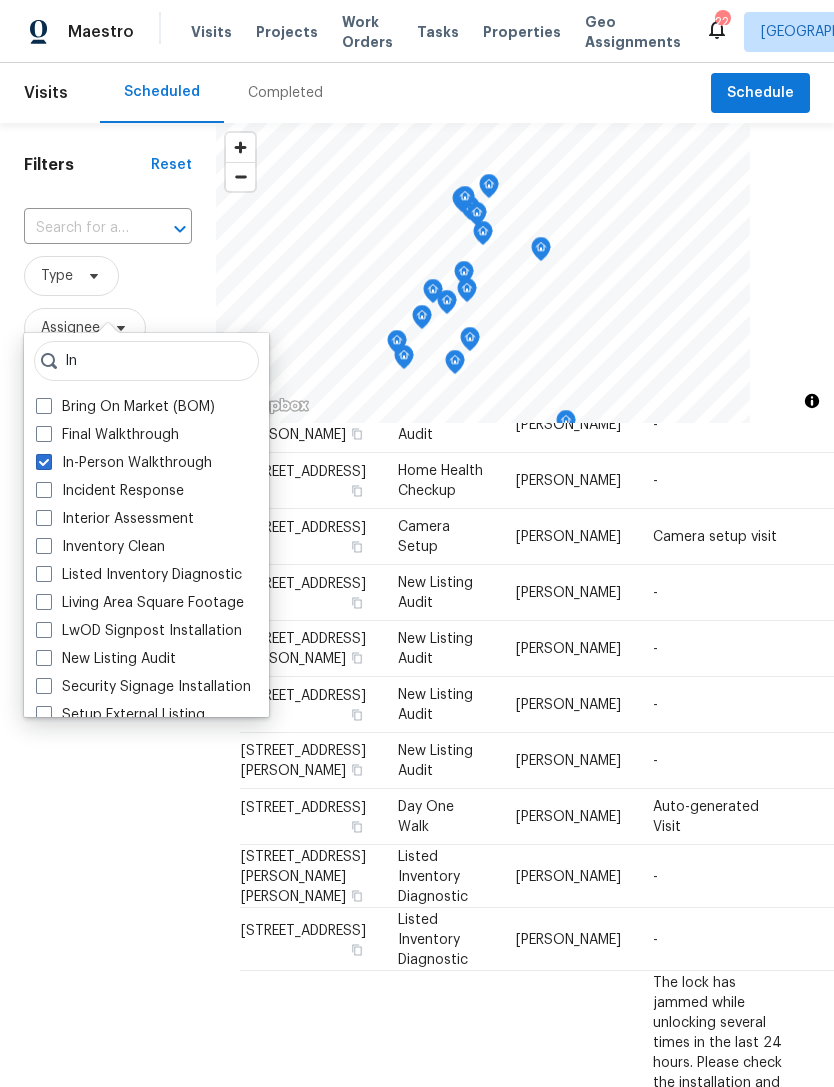 checkbox on "true" 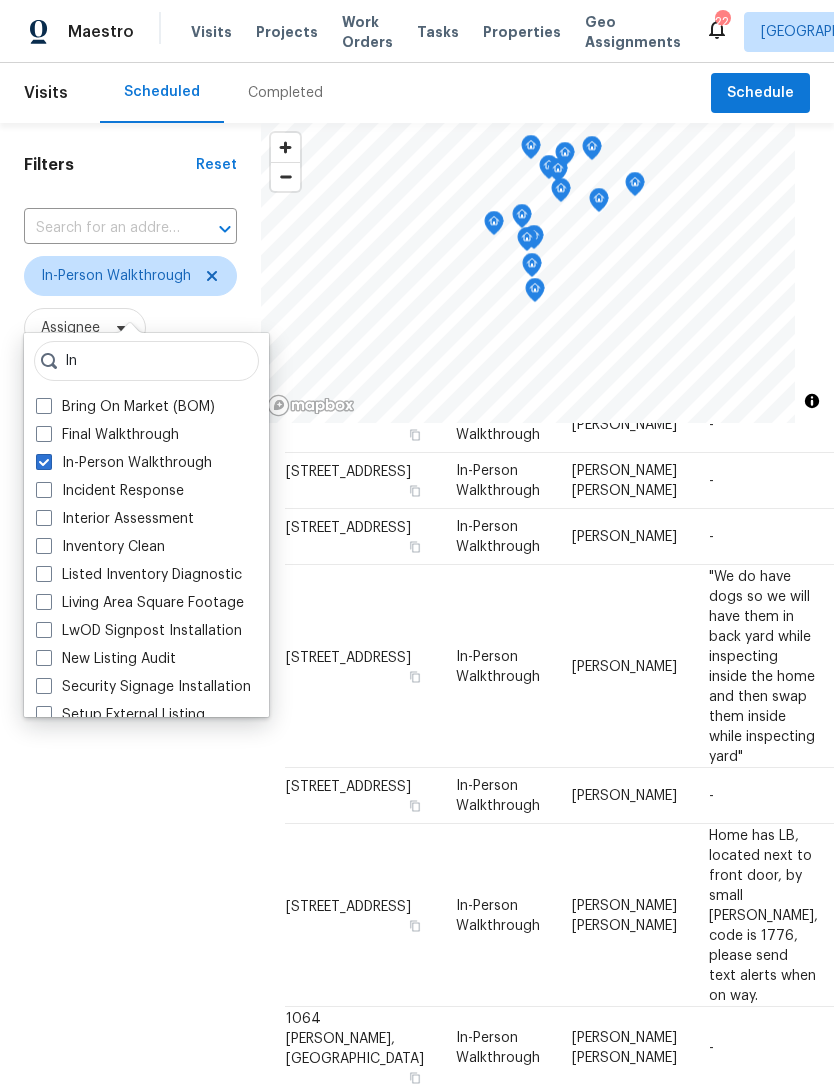 click on "Filters Reset ​ In-Person Walkthrough Assignee Scheduled Date" at bounding box center [130, 708] 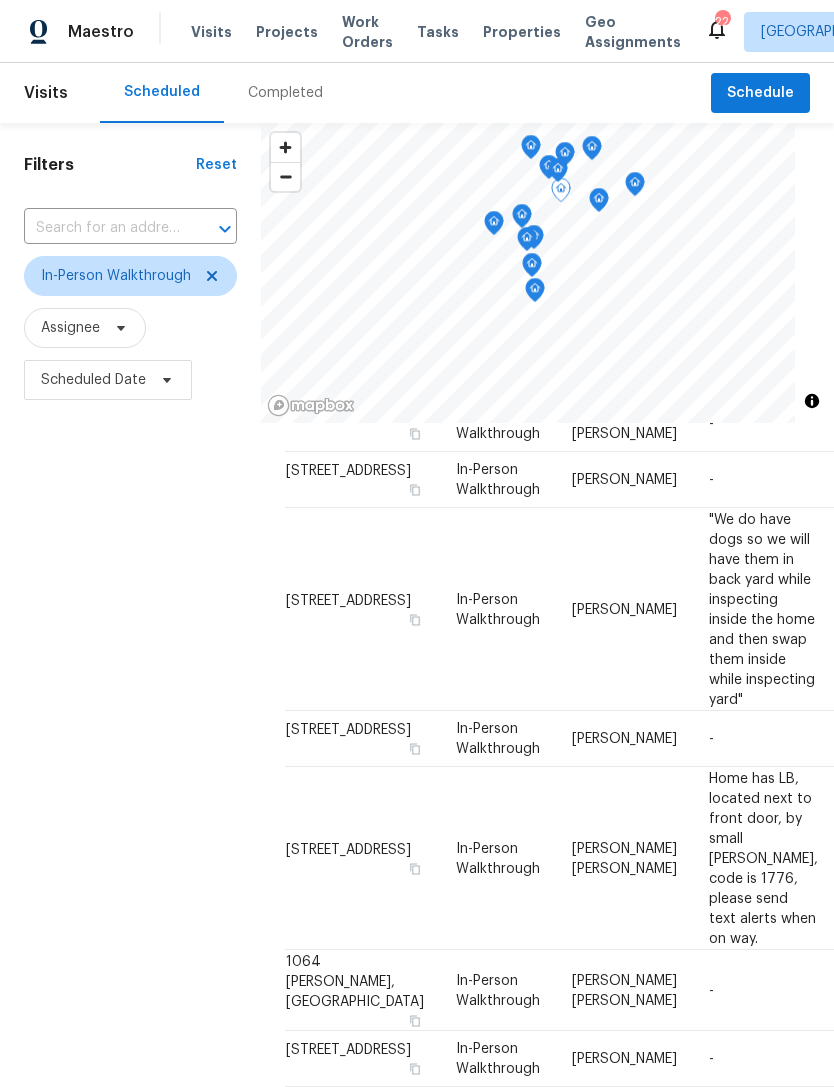 scroll, scrollTop: 270, scrollLeft: 0, axis: vertical 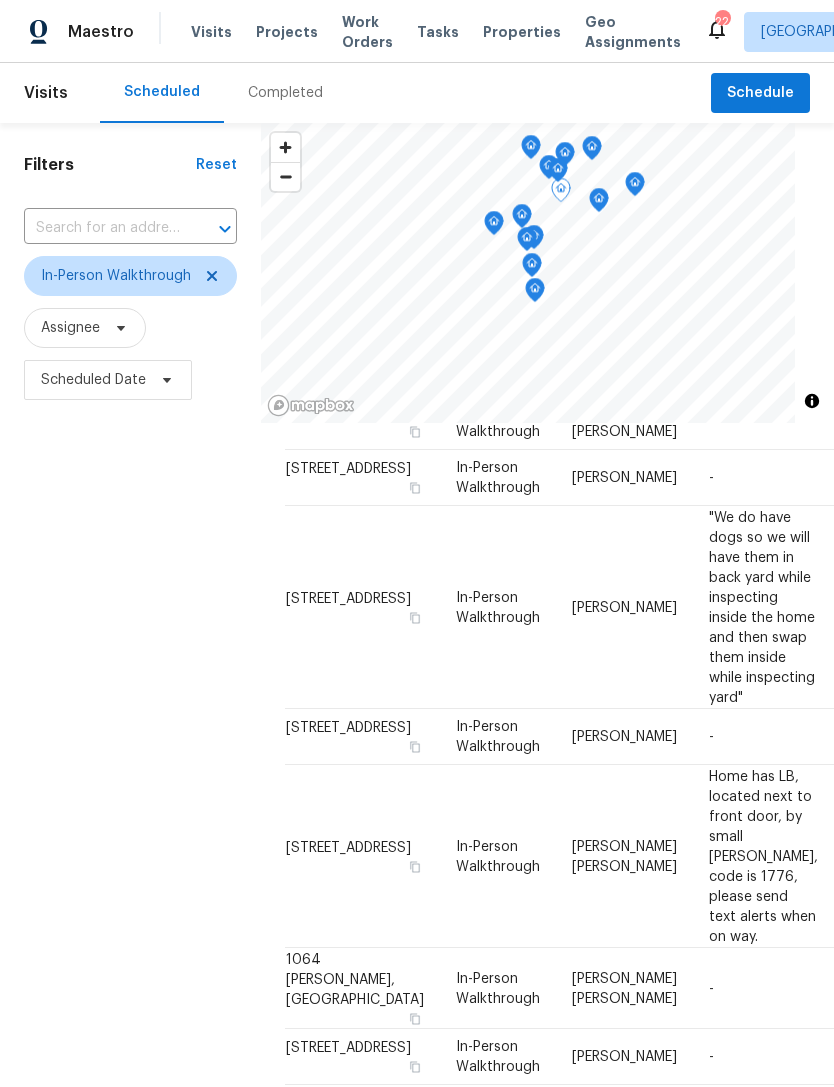 click on "Filters Reset ​ In-Person Walkthrough Assignee Scheduled Date" at bounding box center [130, 708] 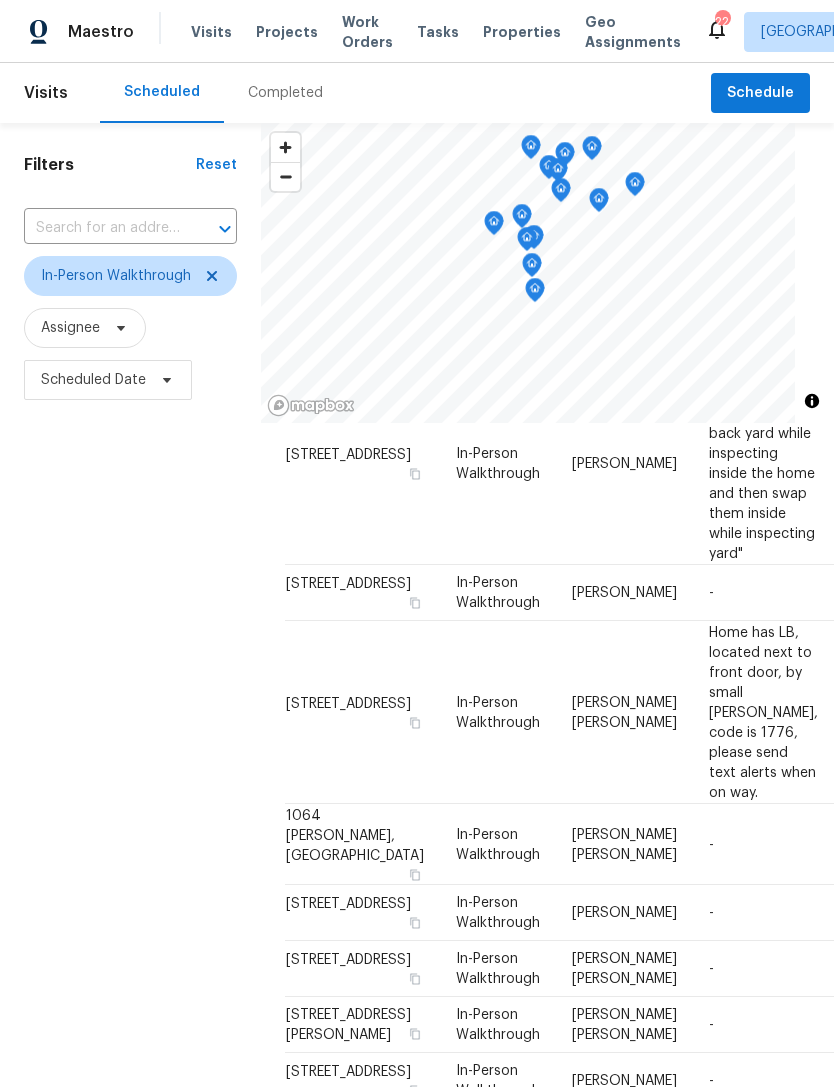 scroll, scrollTop: 660, scrollLeft: 0, axis: vertical 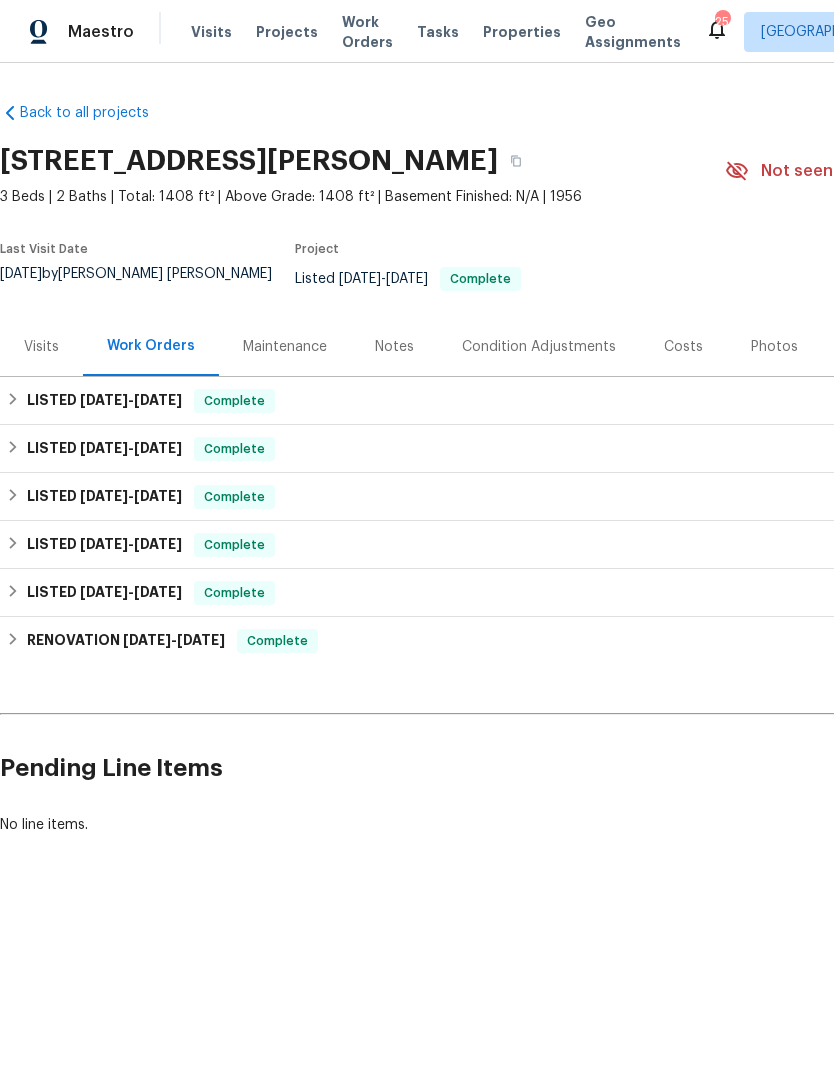 click on "Maintenance" at bounding box center (285, 346) 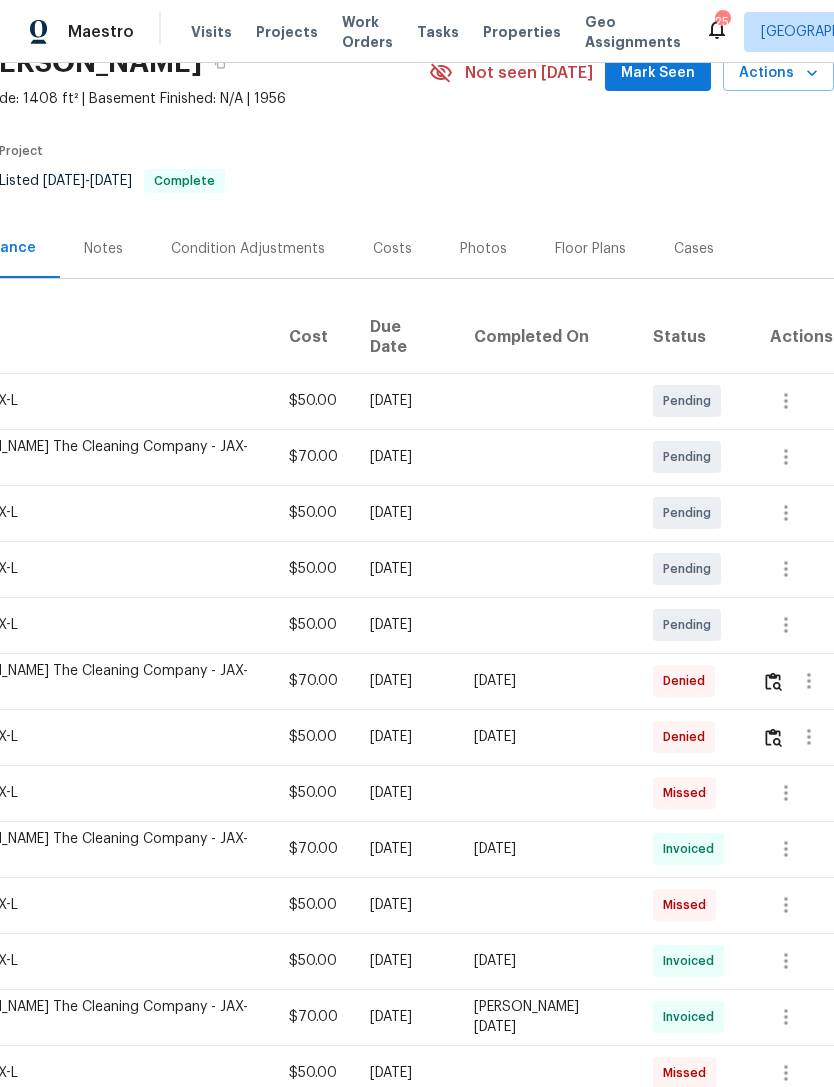 scroll, scrollTop: 101, scrollLeft: 296, axis: both 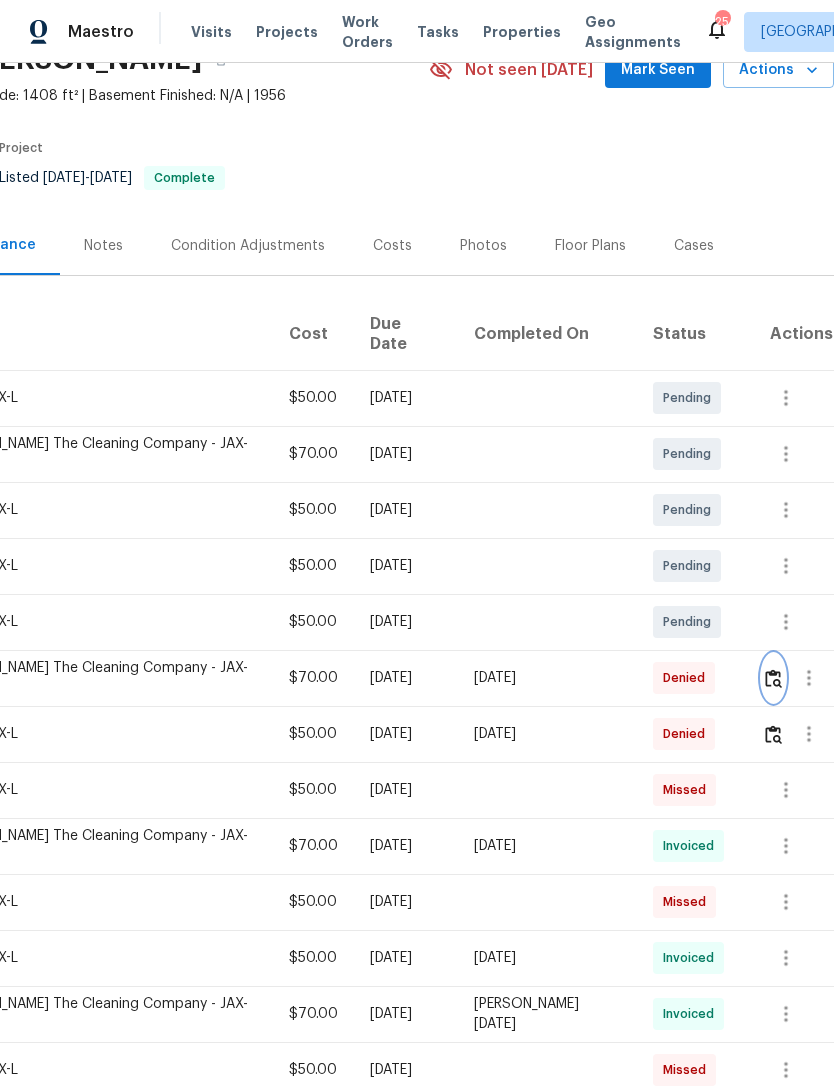 click at bounding box center [773, 678] 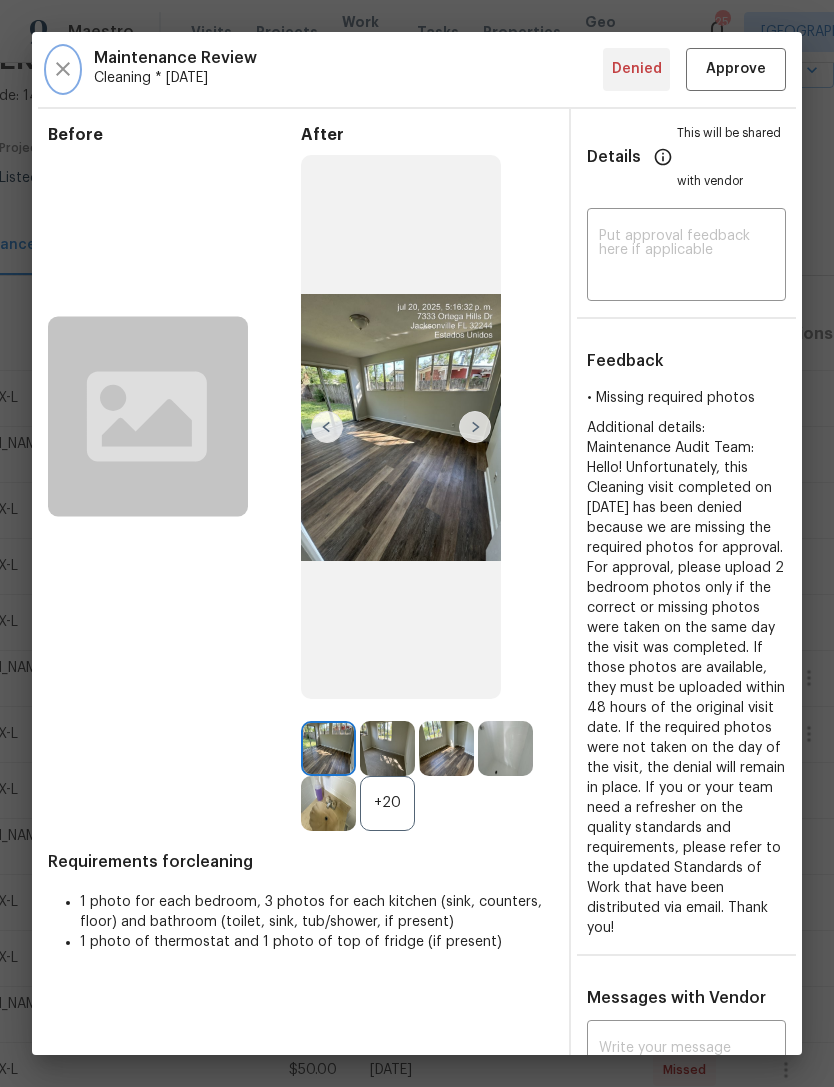 click 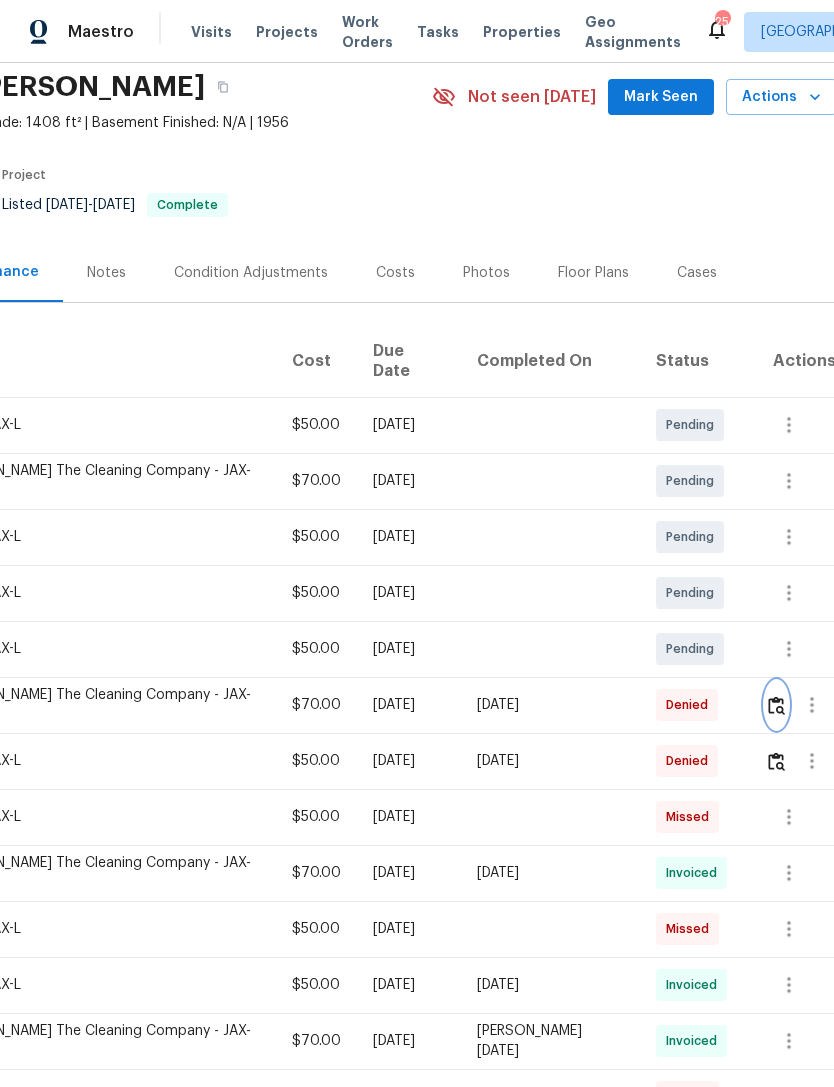 scroll, scrollTop: 74, scrollLeft: 293, axis: both 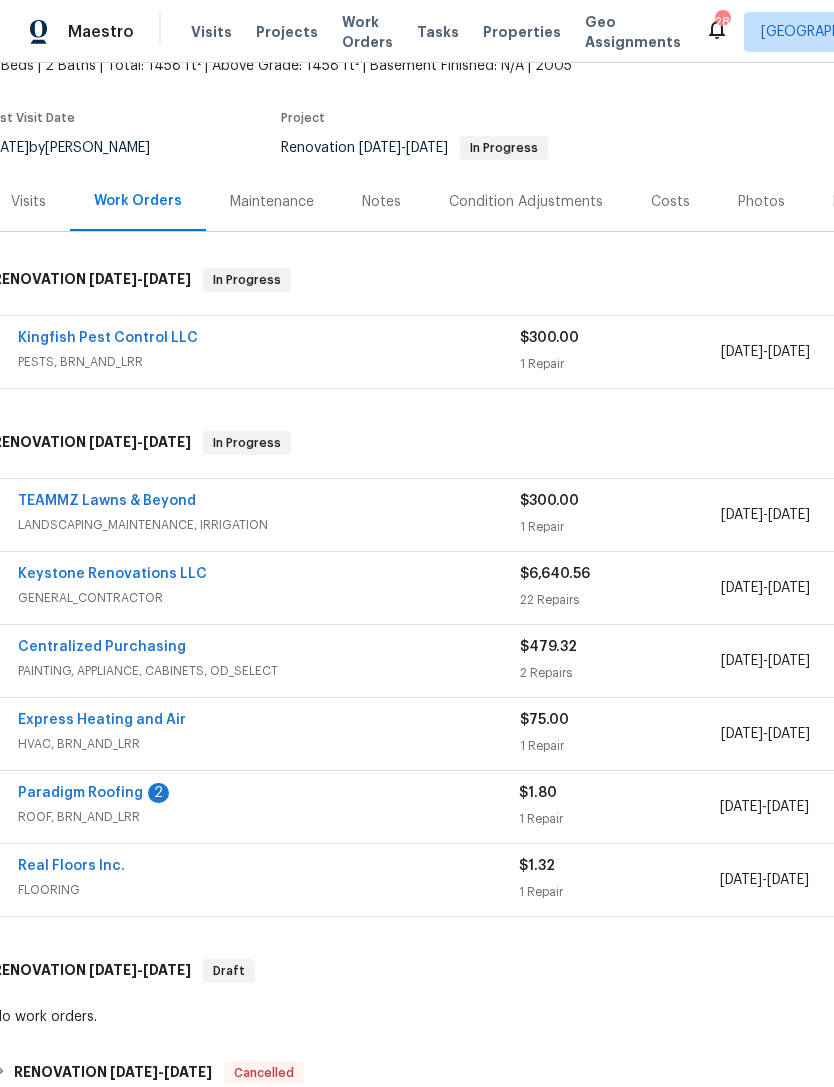 click on "PESTS, BRN_AND_LRR" at bounding box center (269, 362) 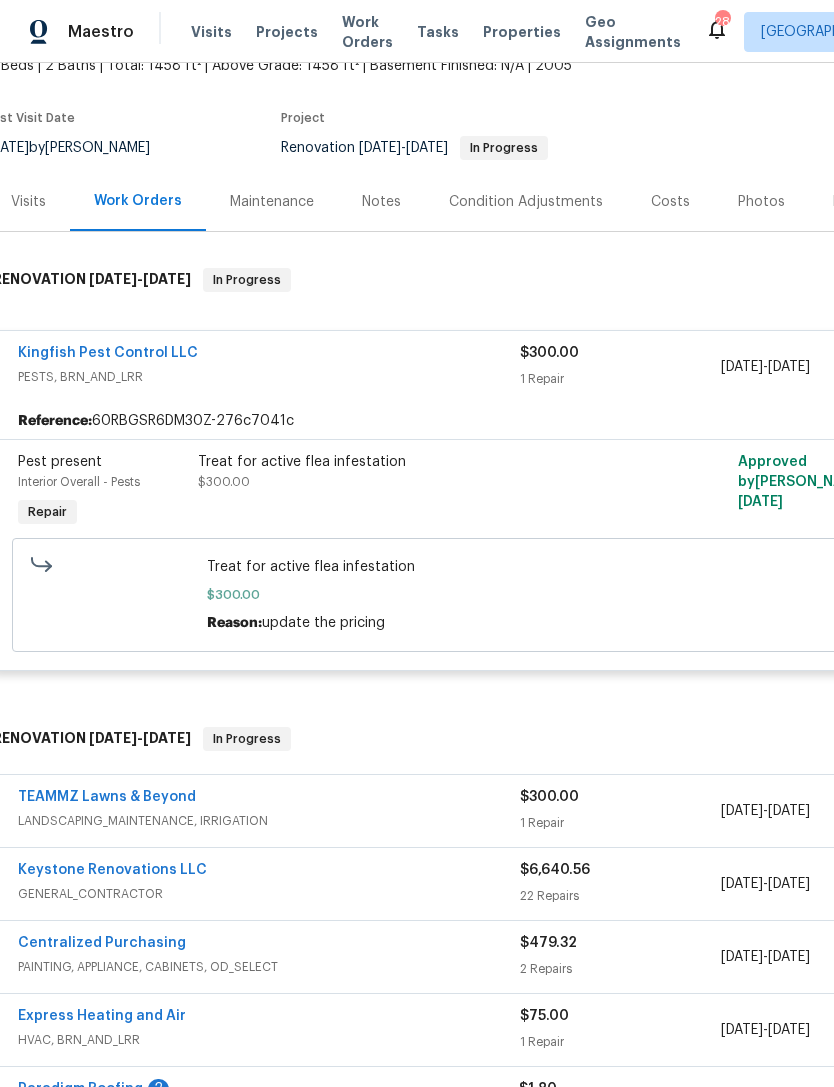 click on "PESTS, BRN_AND_LRR" at bounding box center (269, 377) 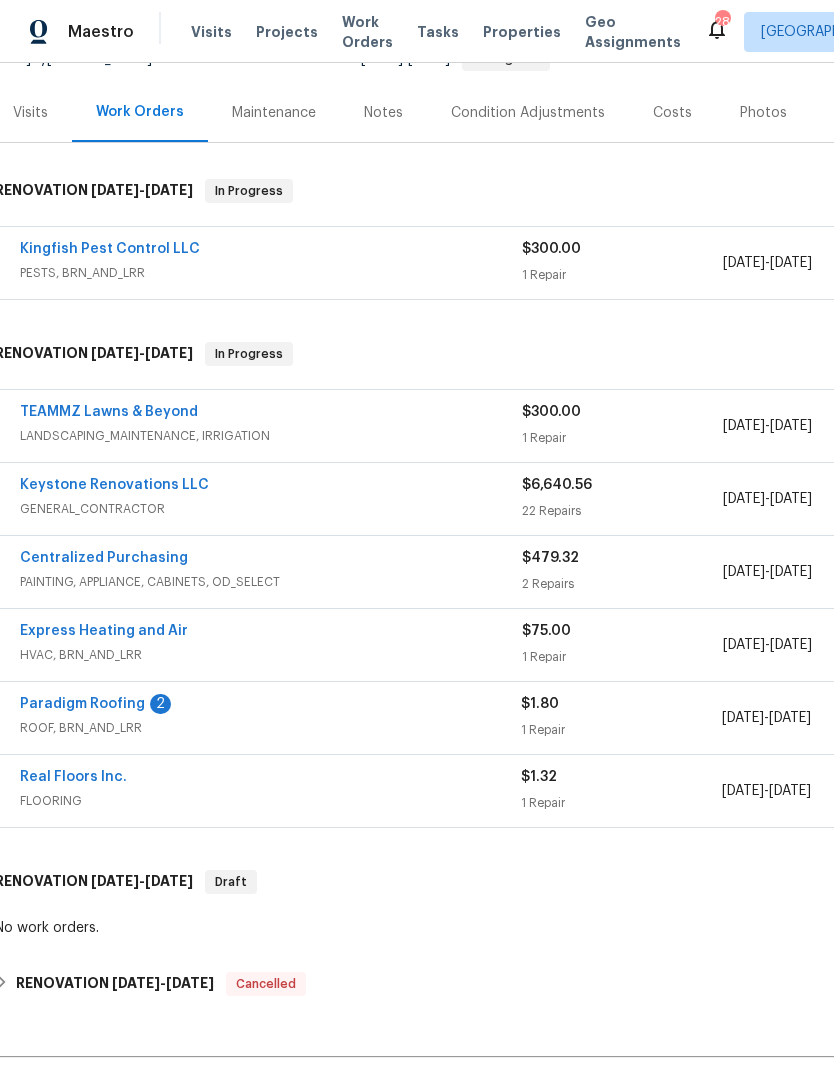 scroll, scrollTop: 228, scrollLeft: 11, axis: both 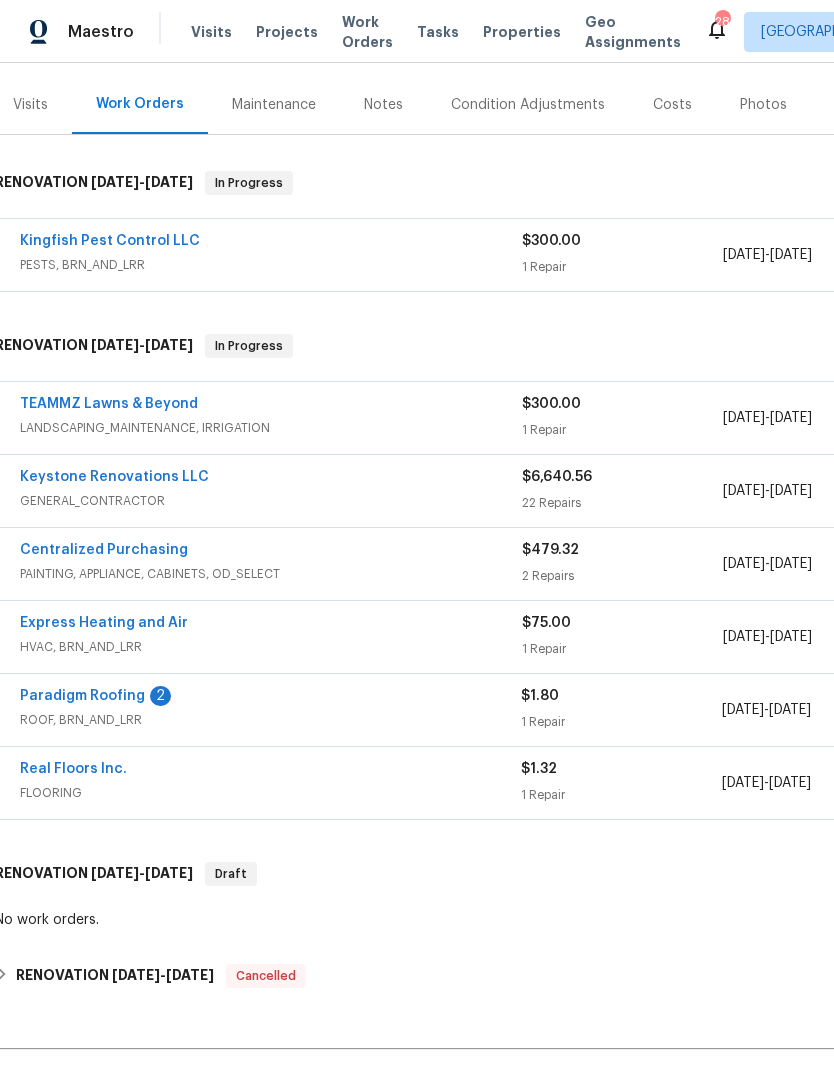 click on "FLOORING" at bounding box center (270, 793) 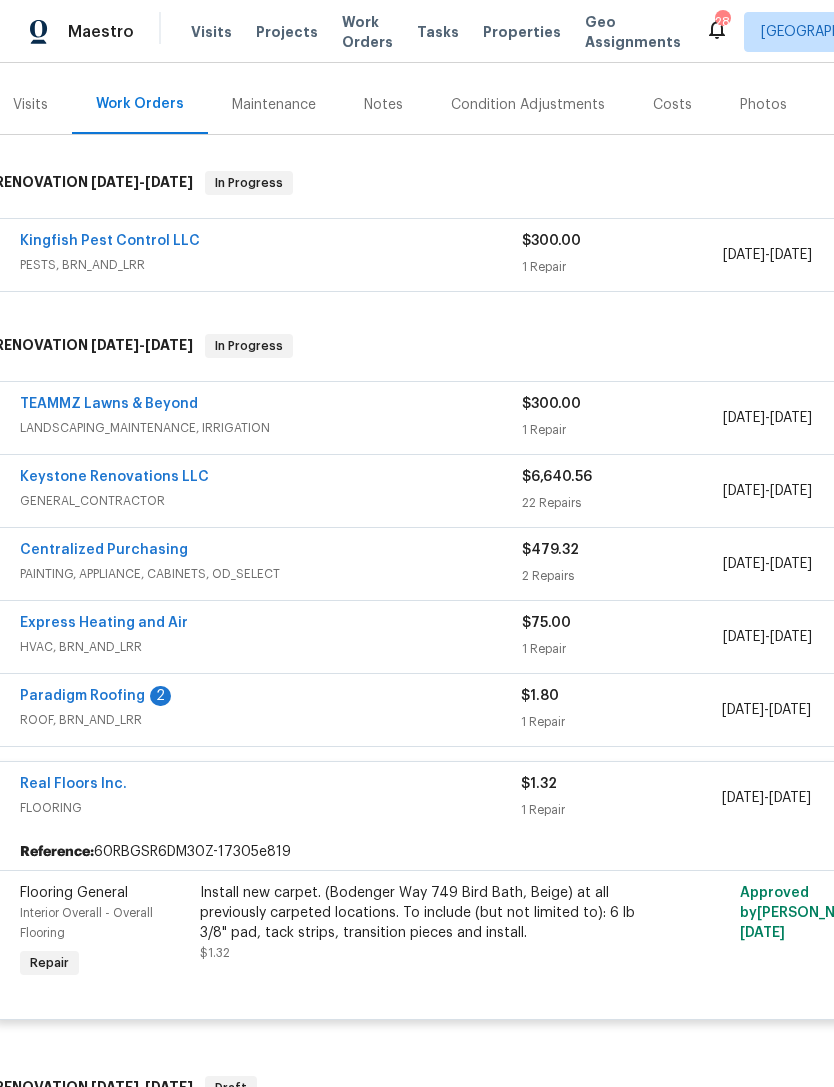 click on "Real Floors Inc." at bounding box center (270, 786) 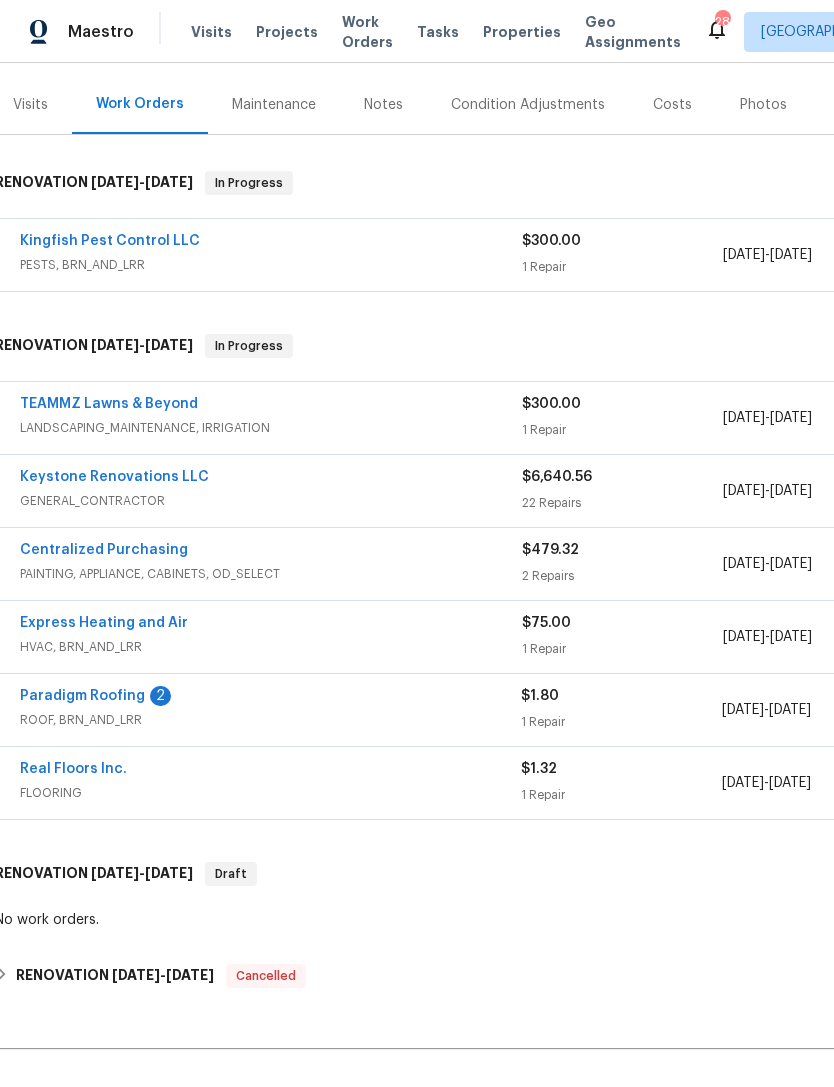 click on "Paradigm Roofing 2" at bounding box center (270, 698) 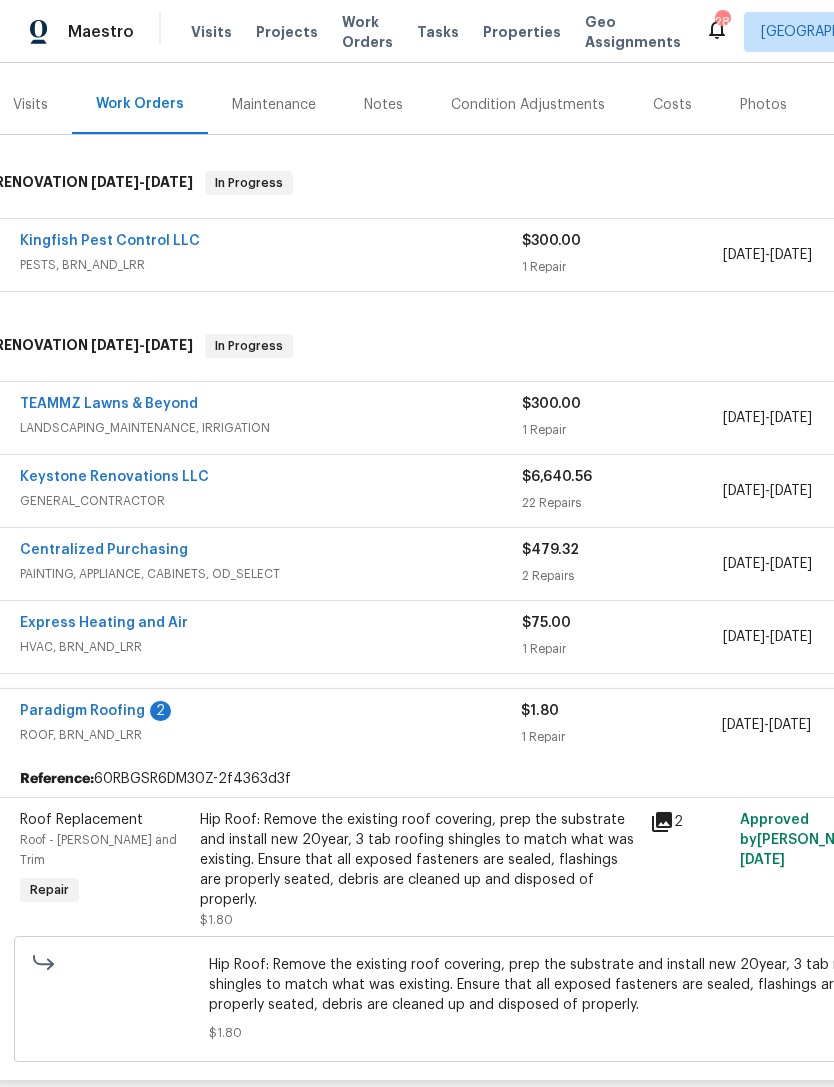 click on "Paradigm Roofing 2" at bounding box center [270, 713] 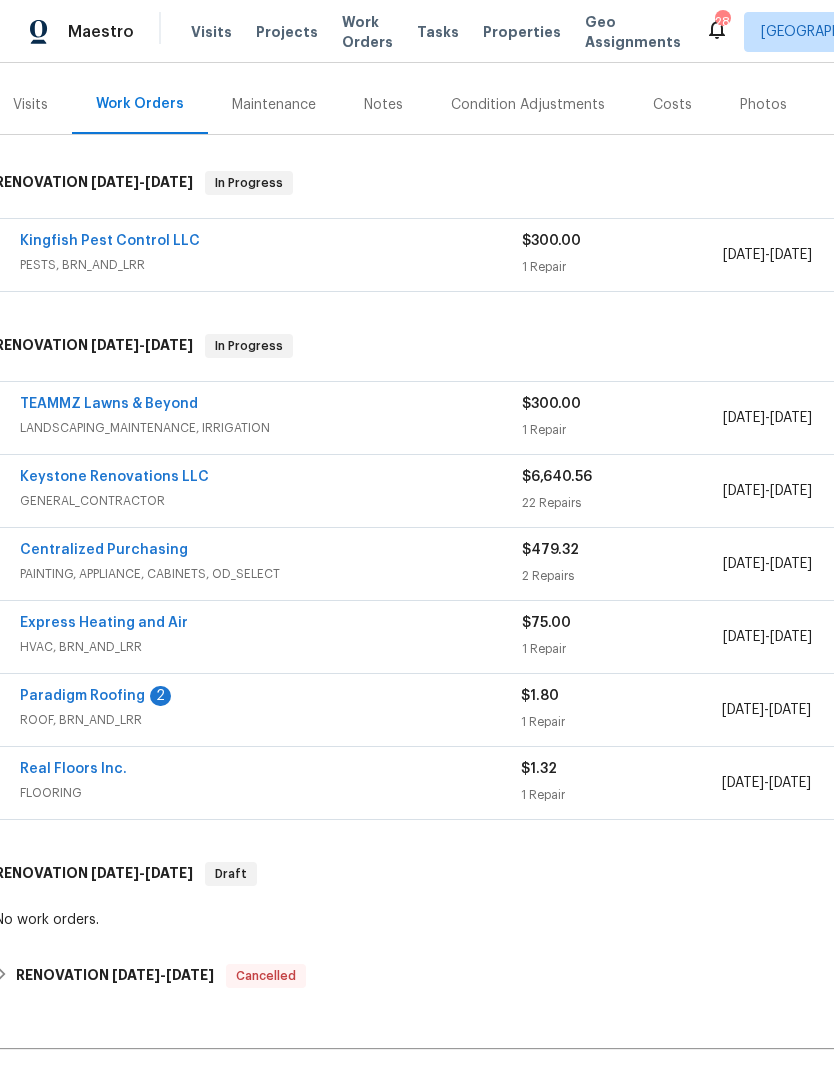 click on "FLOORING" at bounding box center [270, 793] 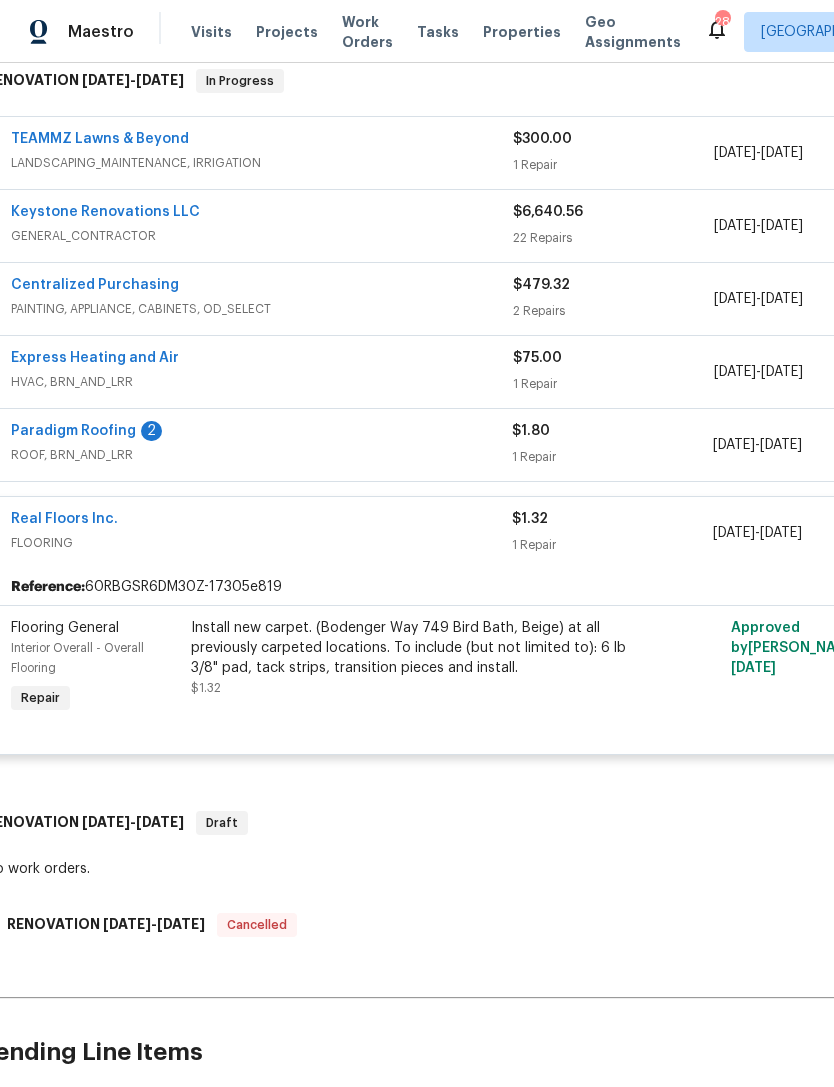 scroll, scrollTop: 494, scrollLeft: 19, axis: both 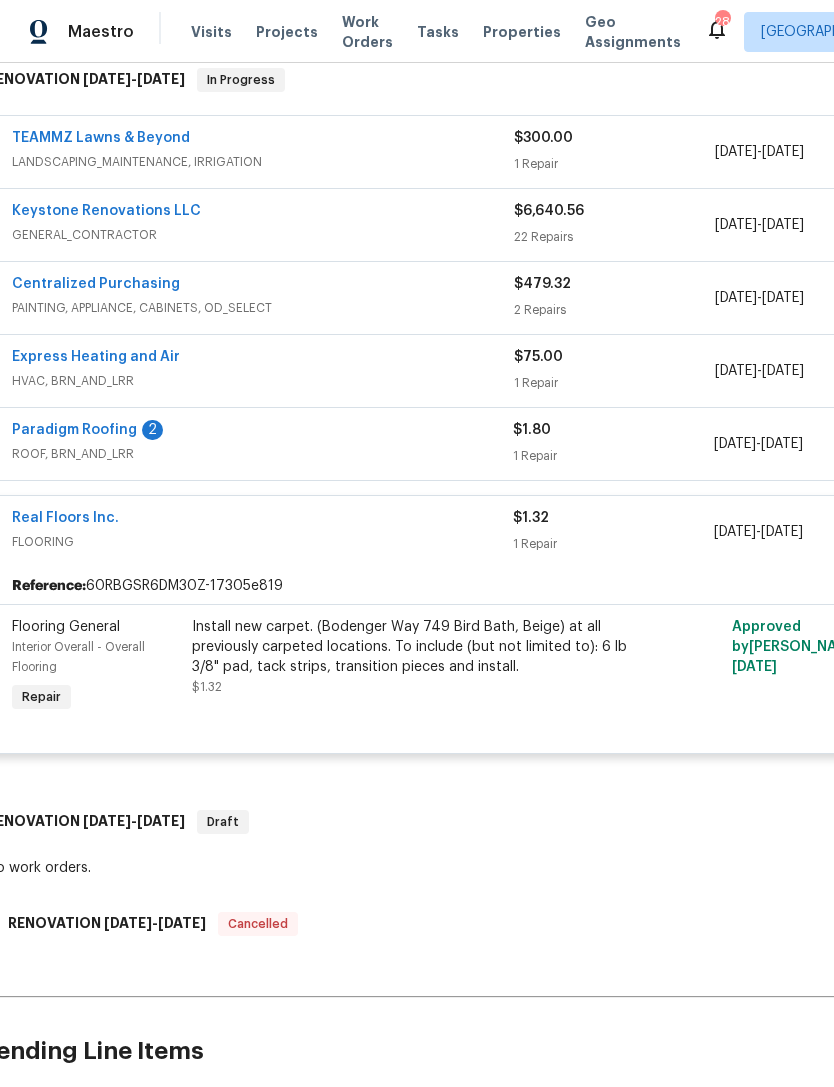 click on "FLOORING" at bounding box center (262, 542) 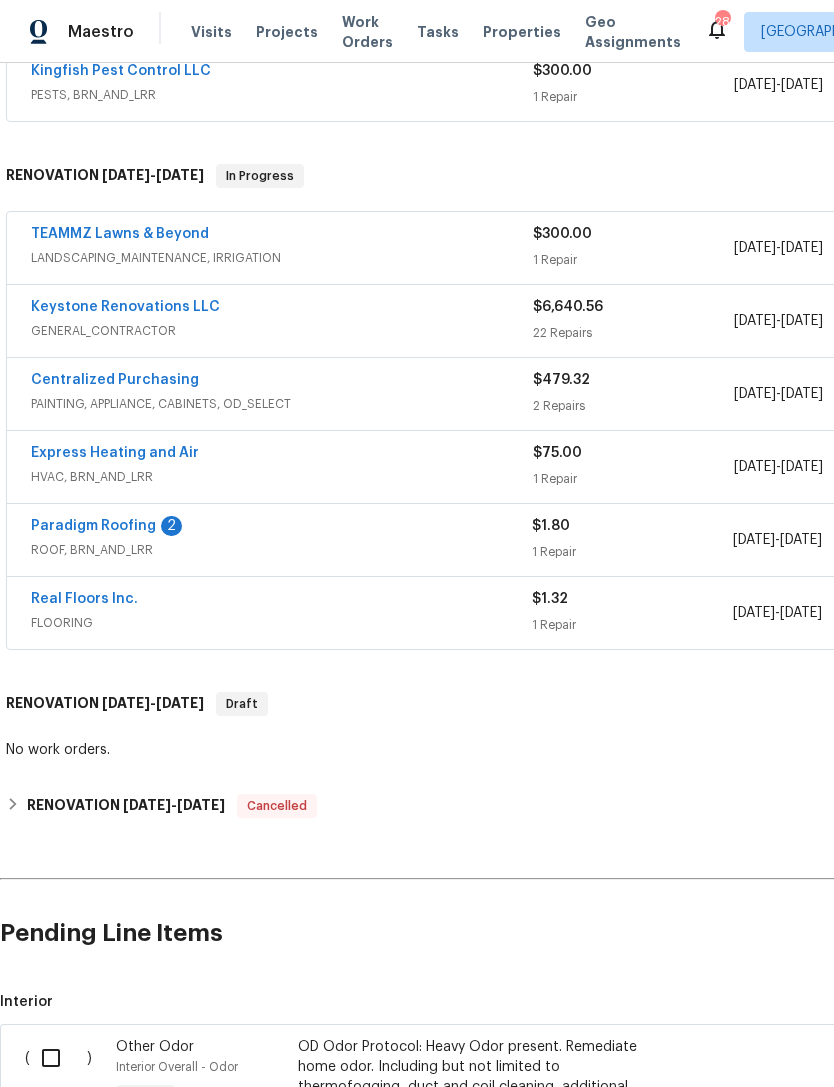 scroll, scrollTop: 395, scrollLeft: 0, axis: vertical 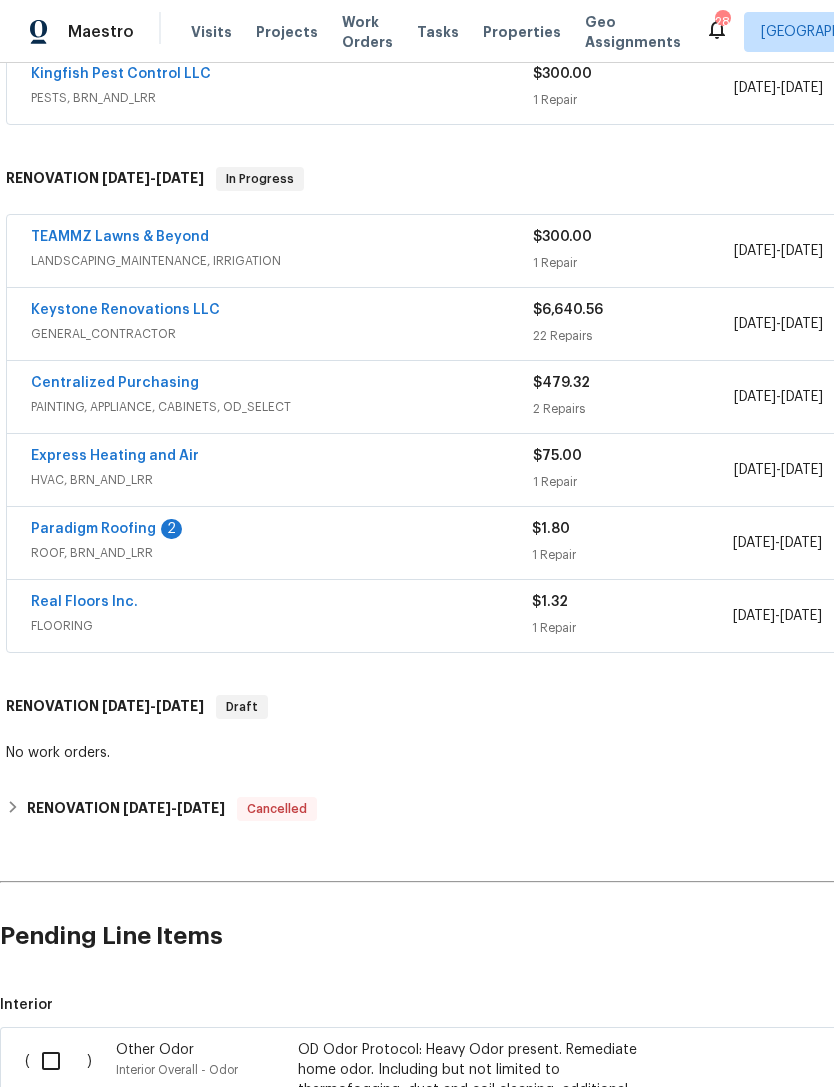 click on "GENERAL_CONTRACTOR" at bounding box center (282, 334) 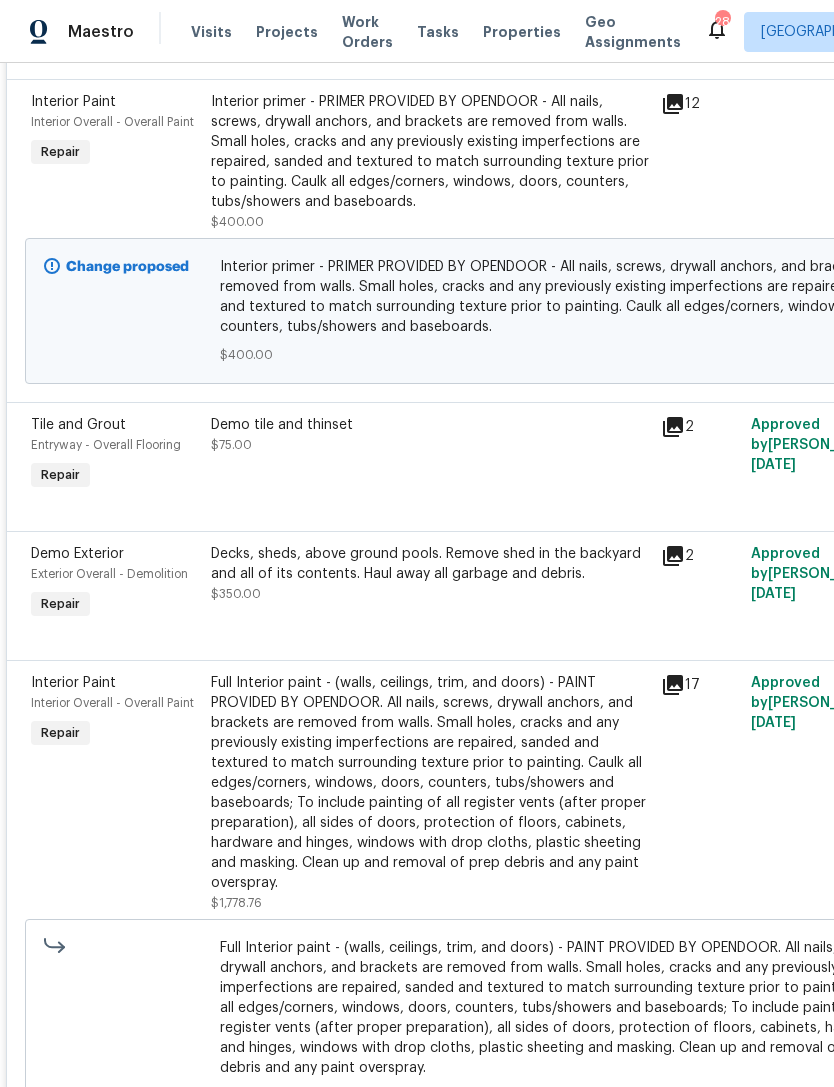 scroll, scrollTop: 1943, scrollLeft: 0, axis: vertical 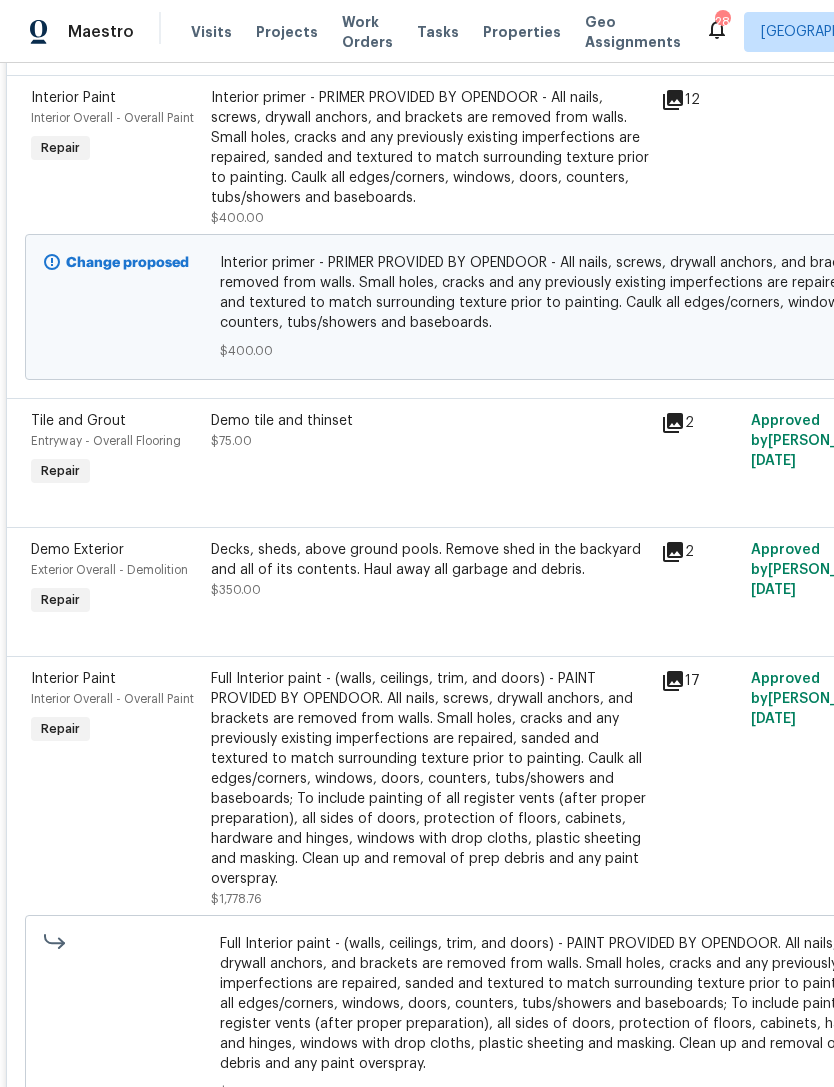 click 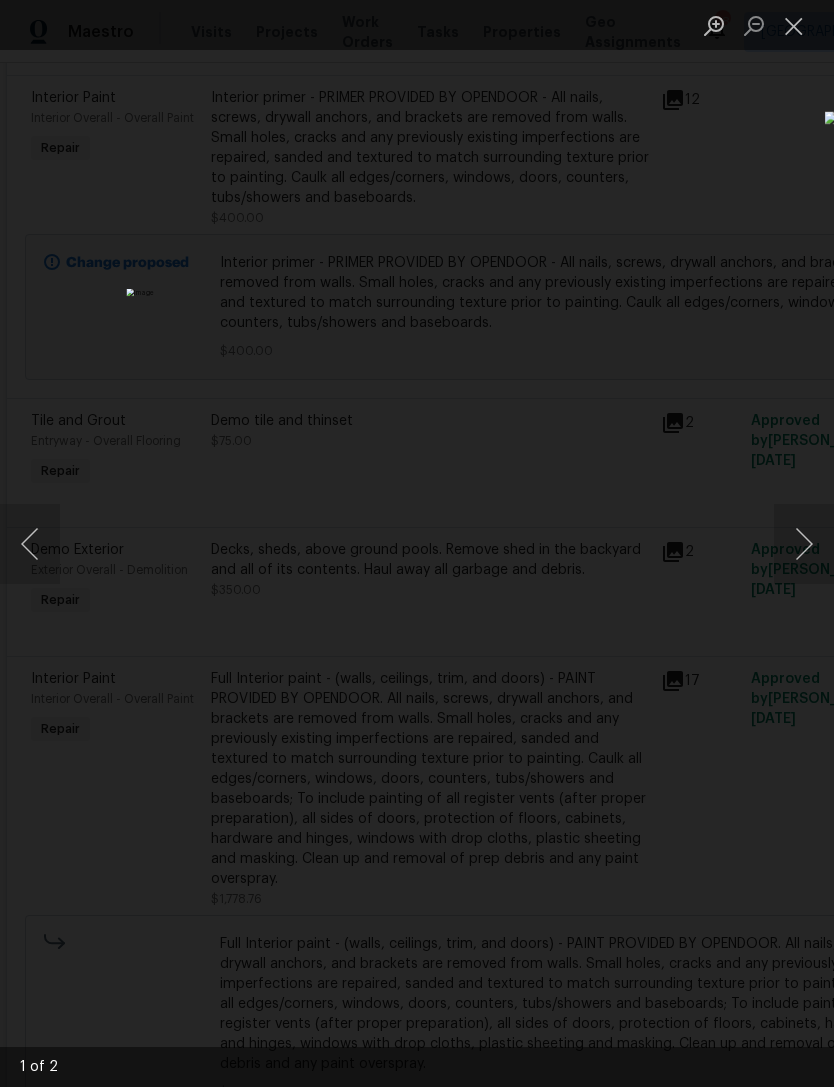 click at bounding box center [804, 544] 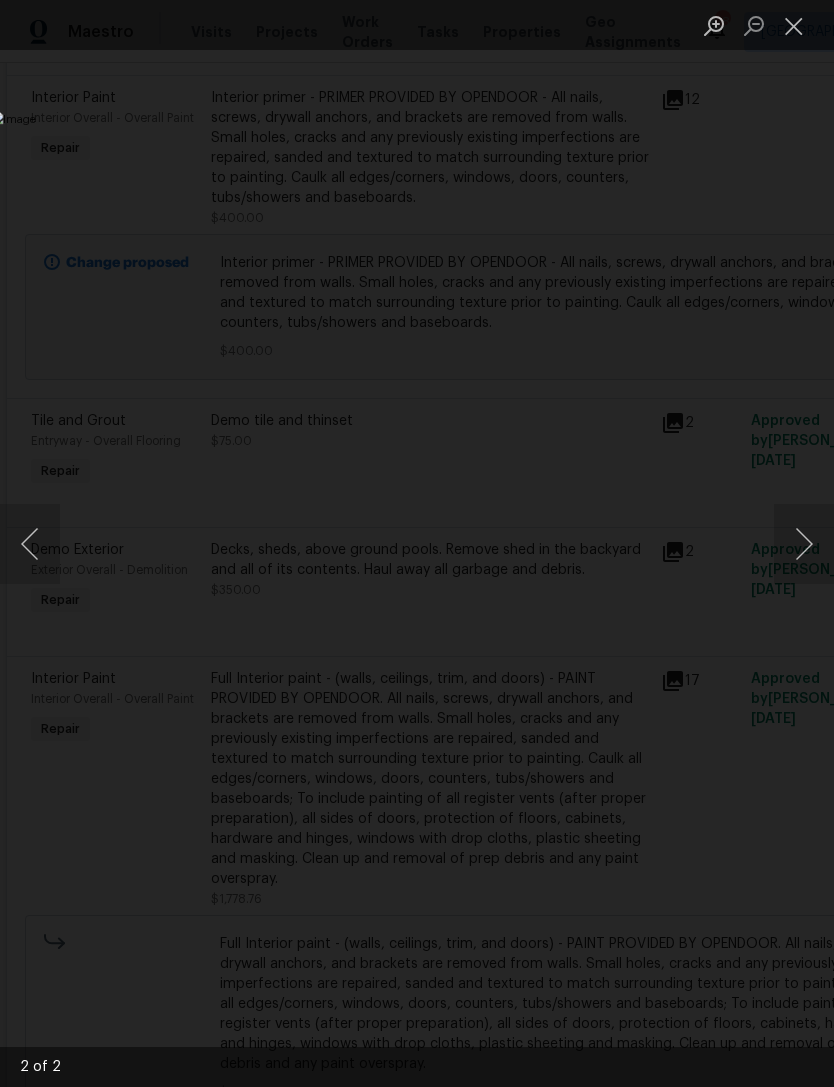 click at bounding box center (794, 25) 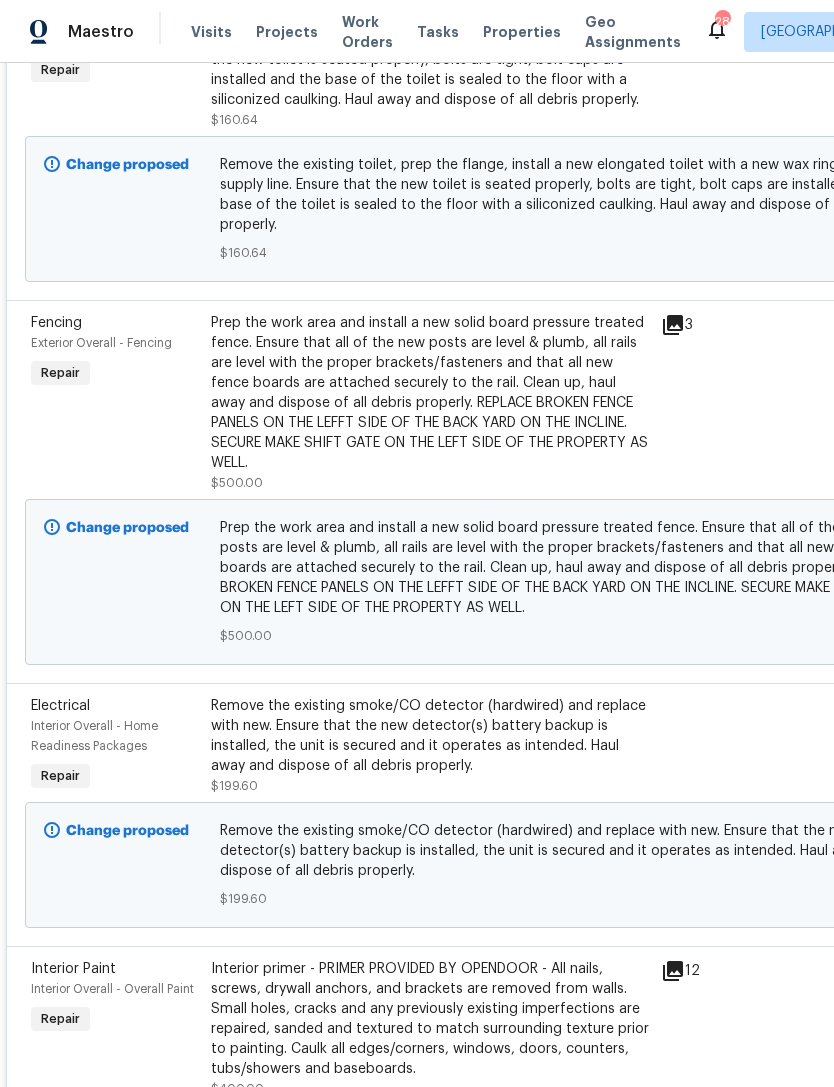 scroll, scrollTop: 1073, scrollLeft: 0, axis: vertical 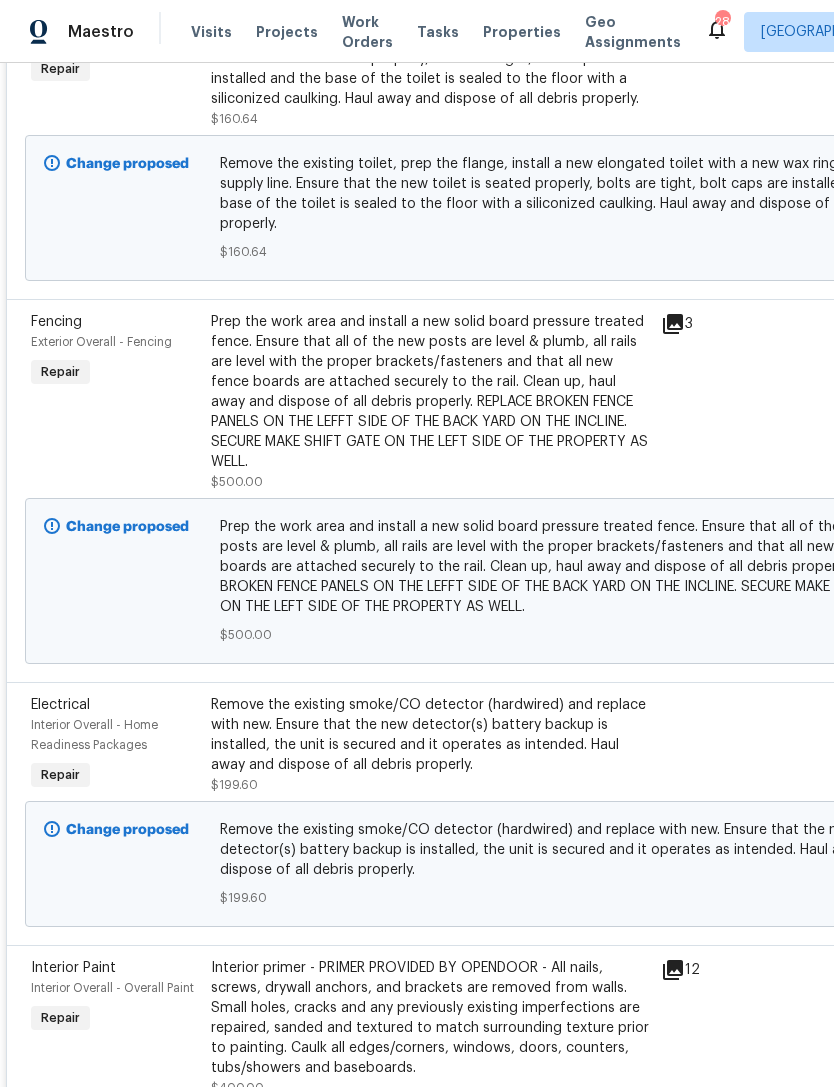 click 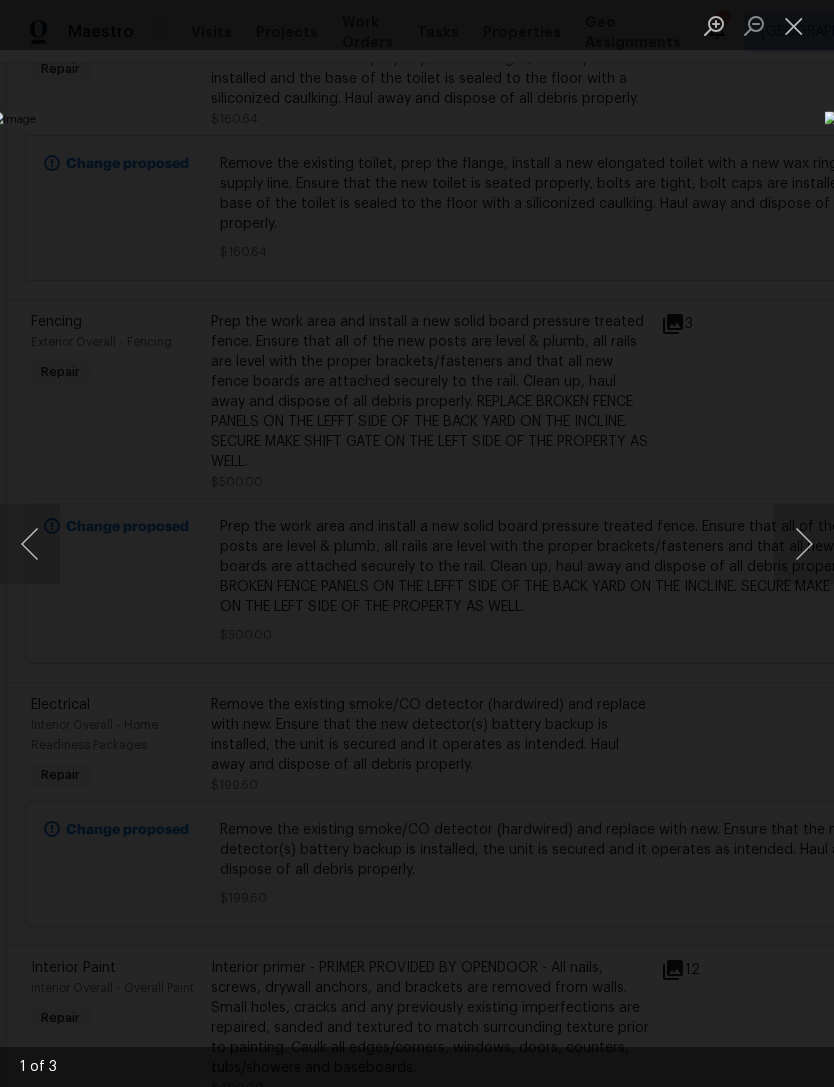 click at bounding box center (804, 544) 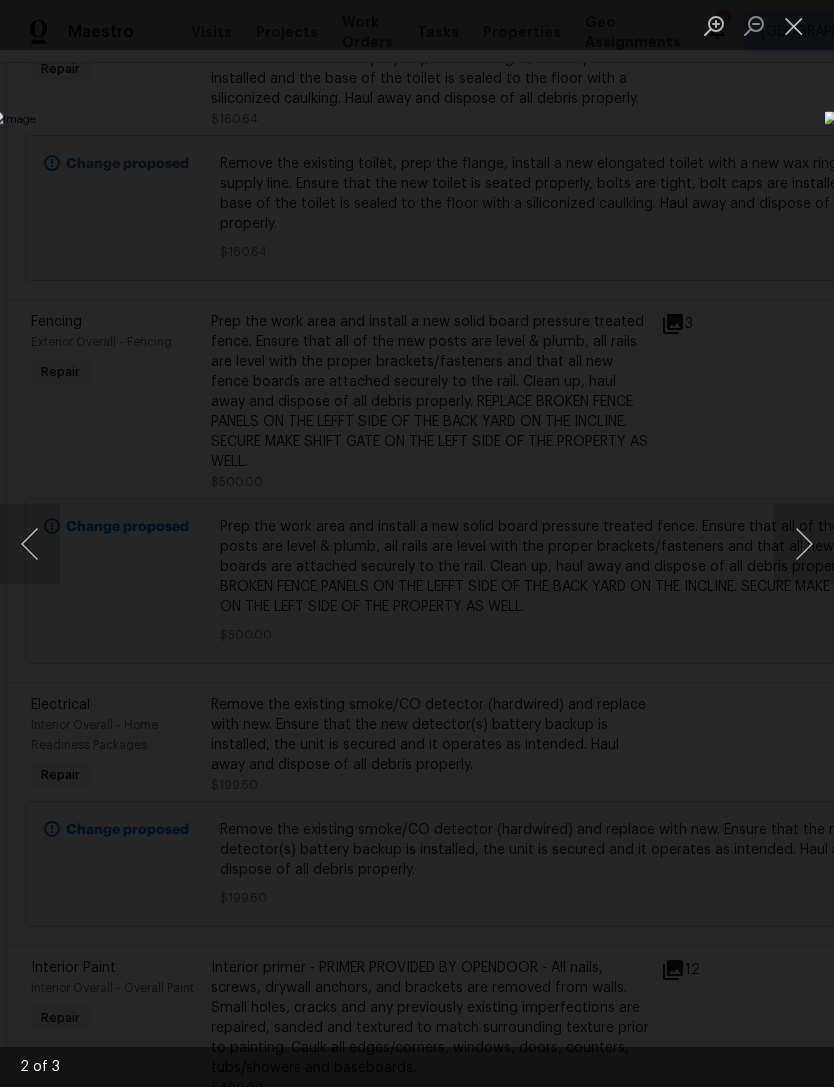 click at bounding box center (804, 544) 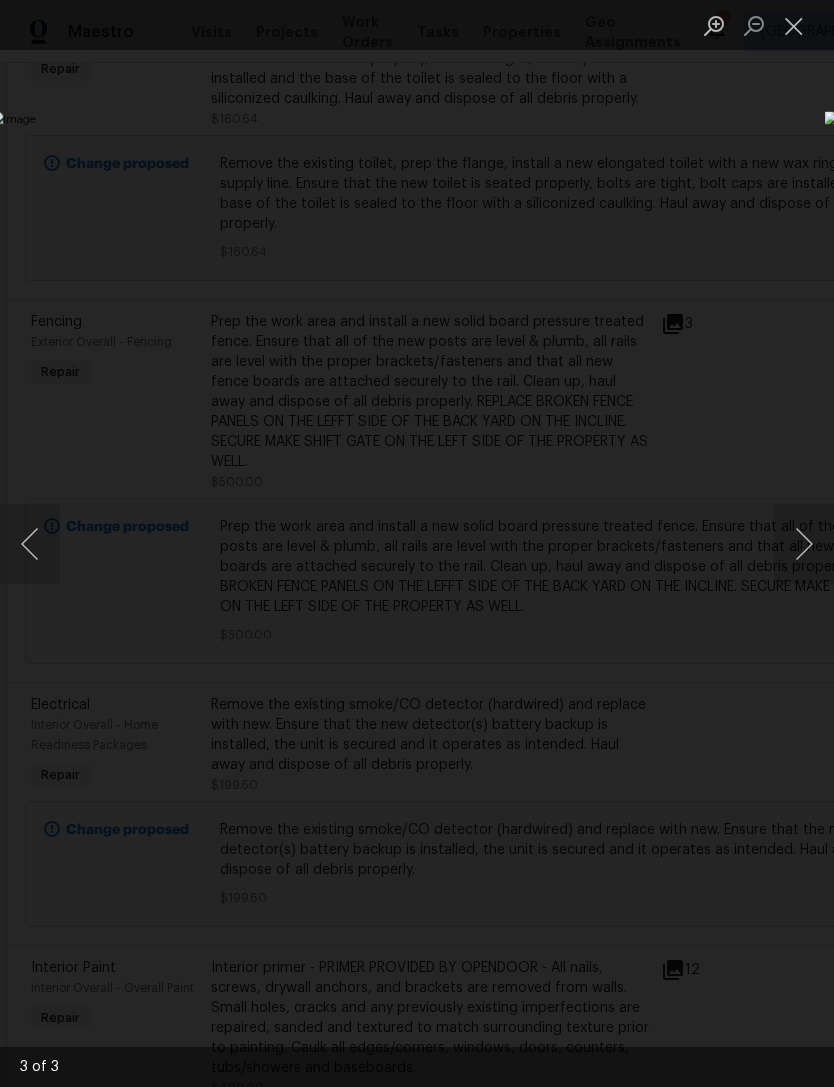 click at bounding box center (30, 544) 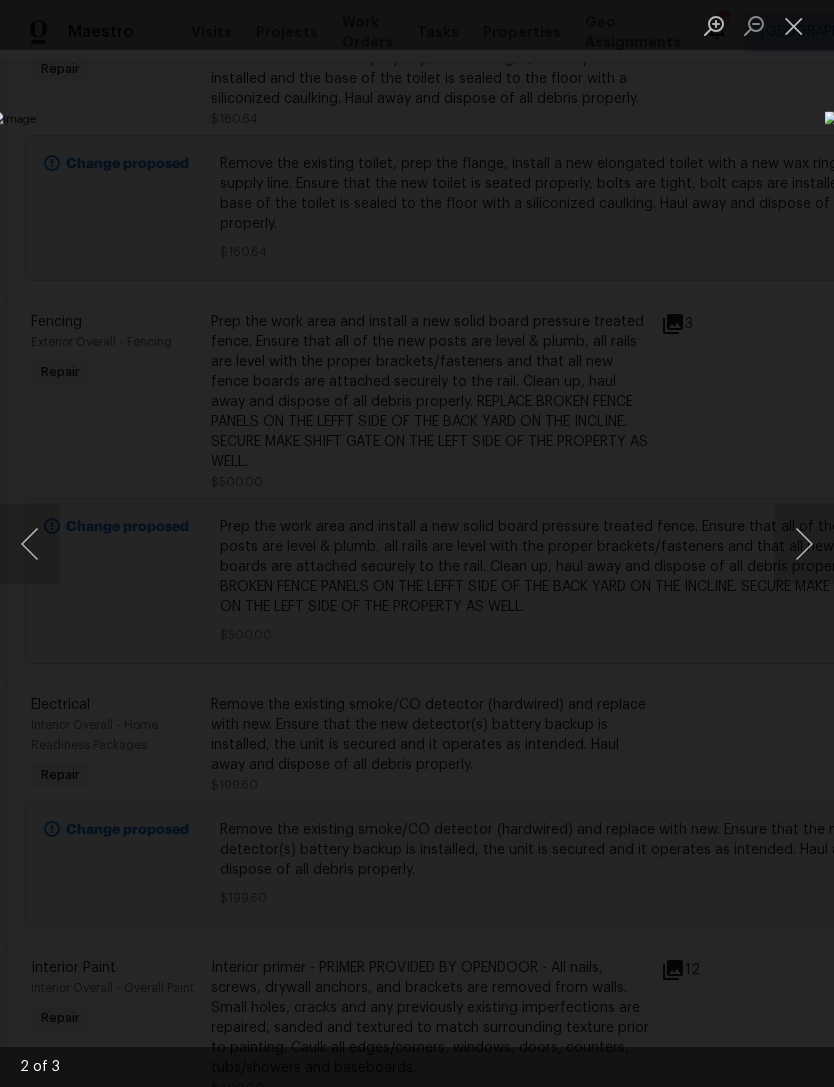 click at bounding box center (417, 543) 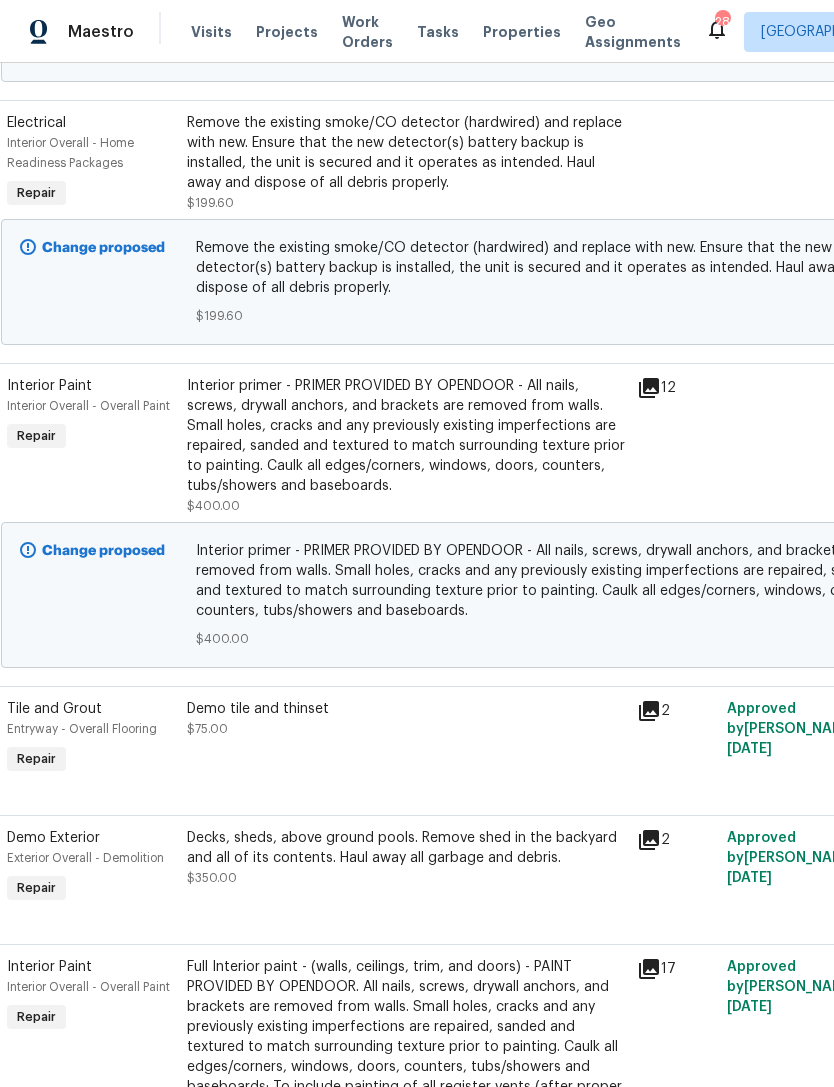 scroll, scrollTop: 1737, scrollLeft: 18, axis: both 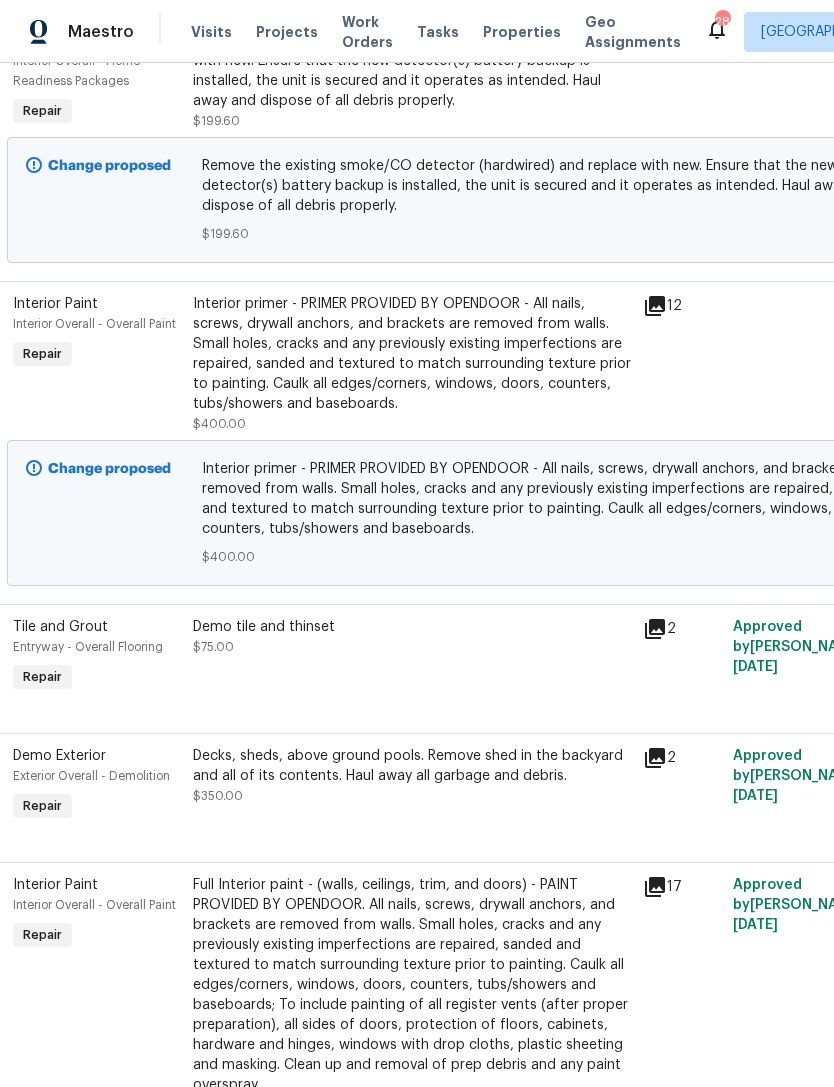 click 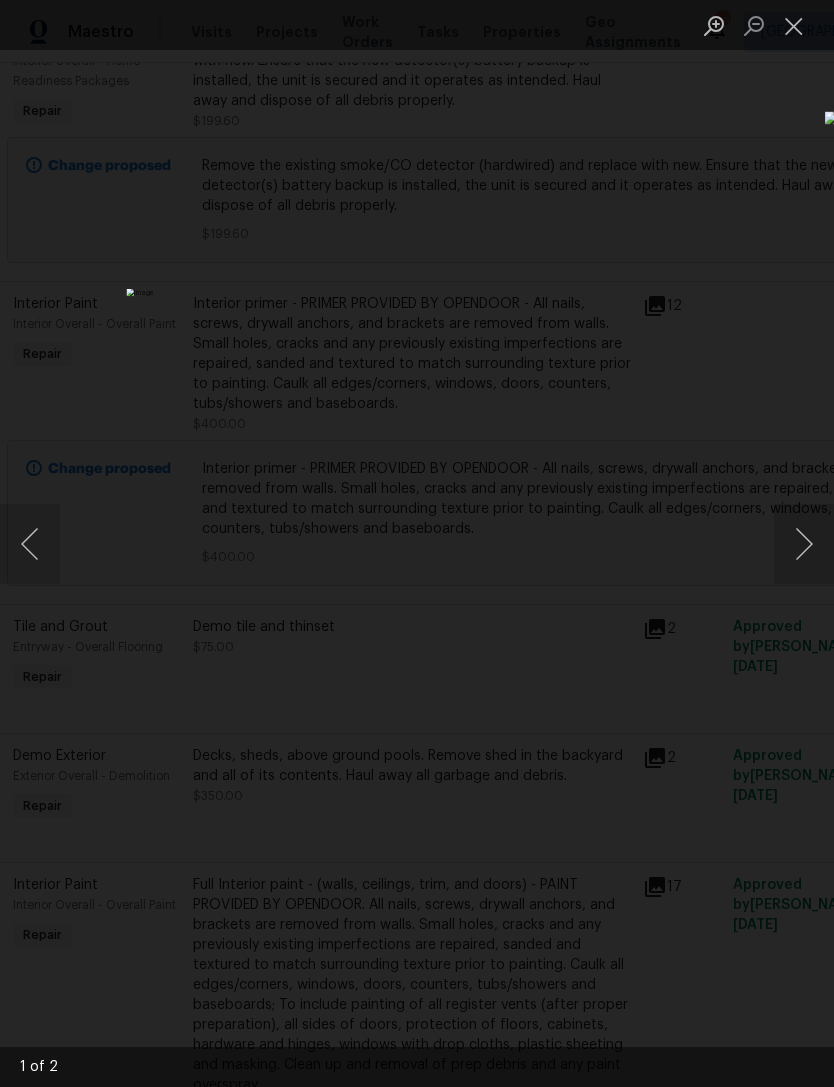 click at bounding box center [804, 544] 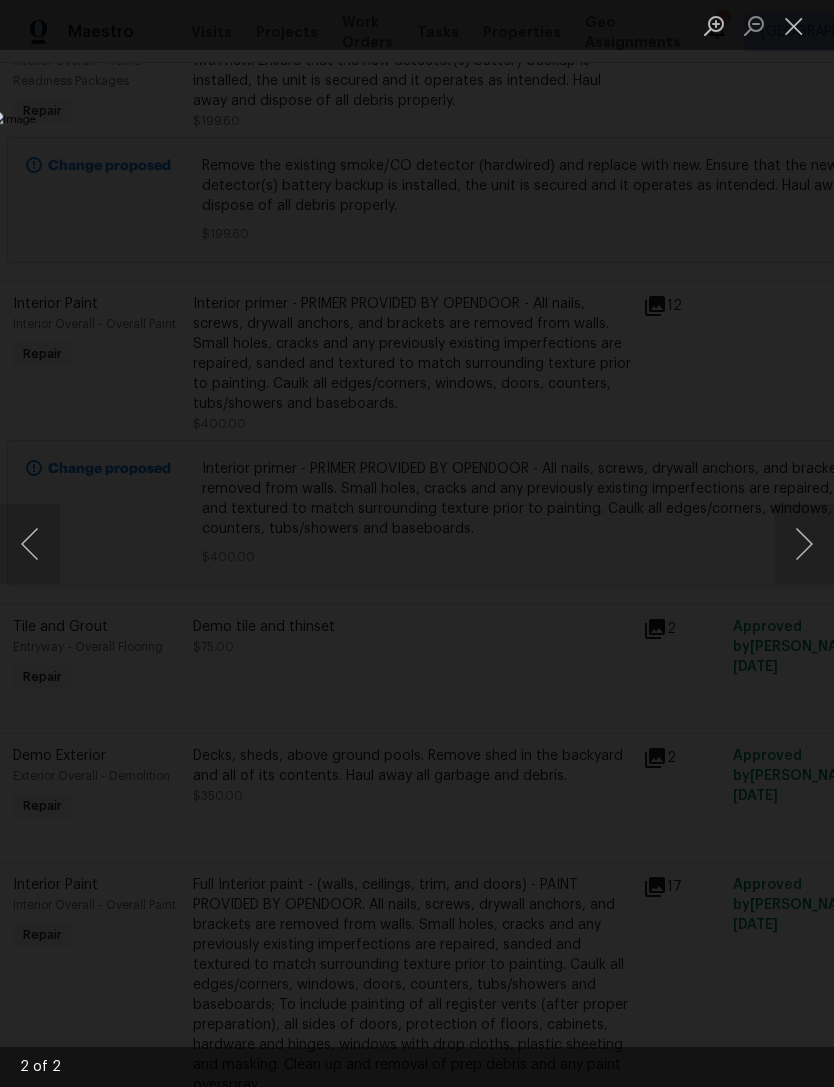 click at bounding box center (804, 544) 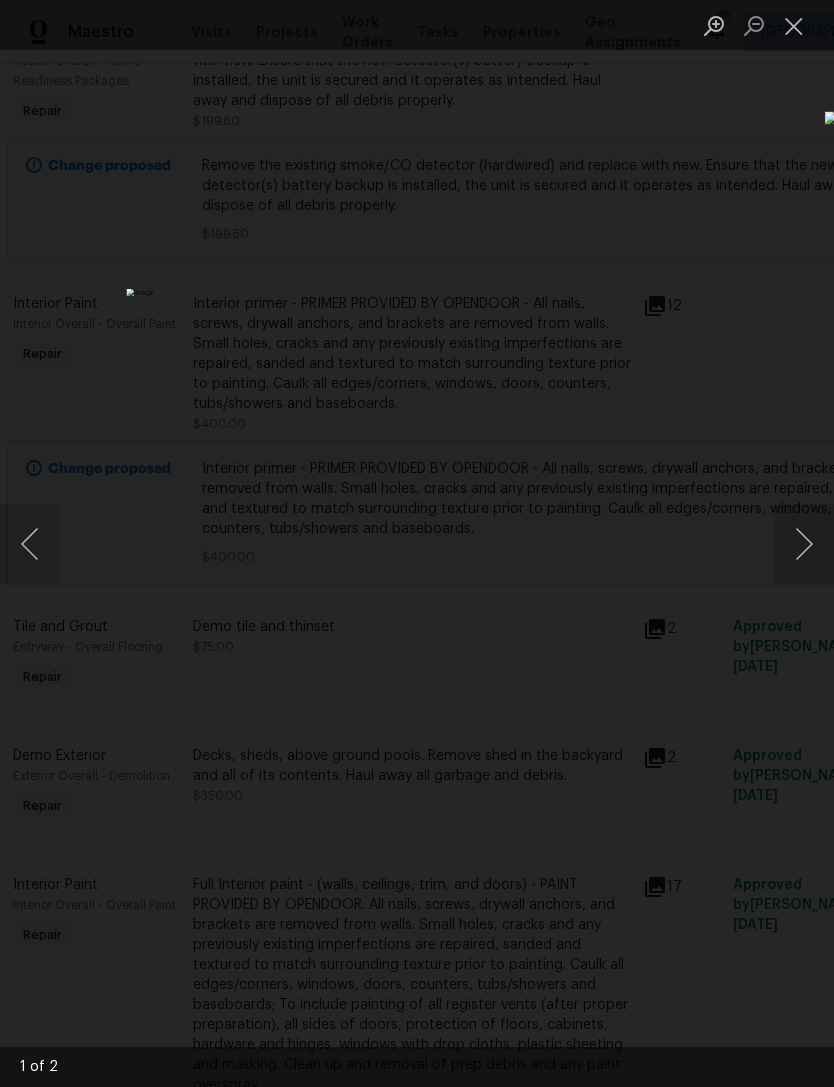 click at bounding box center (417, 543) 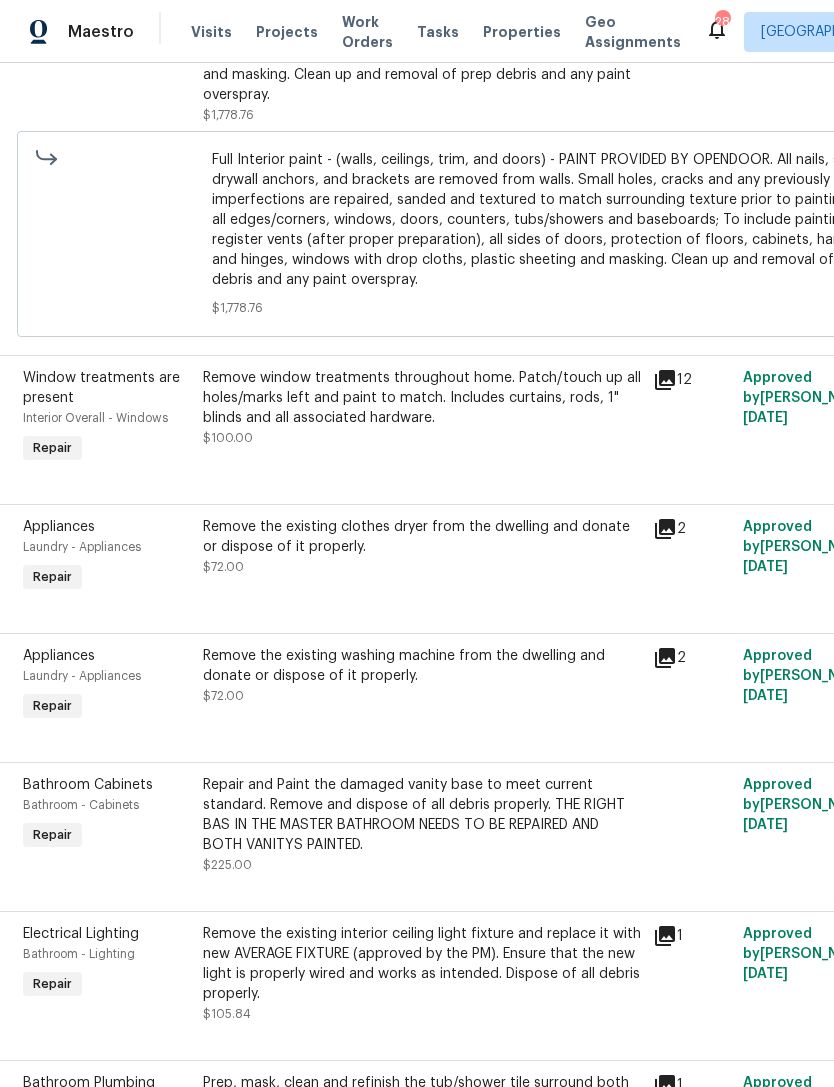 scroll, scrollTop: 2727, scrollLeft: 10, axis: both 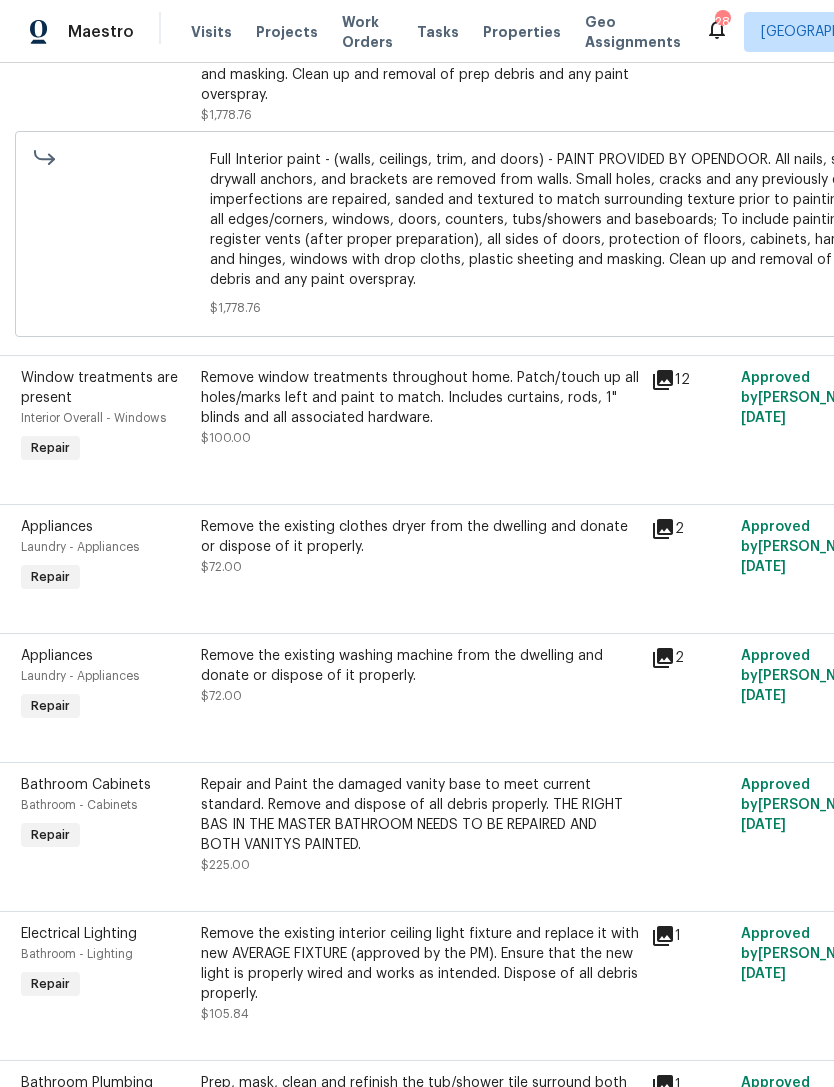 click 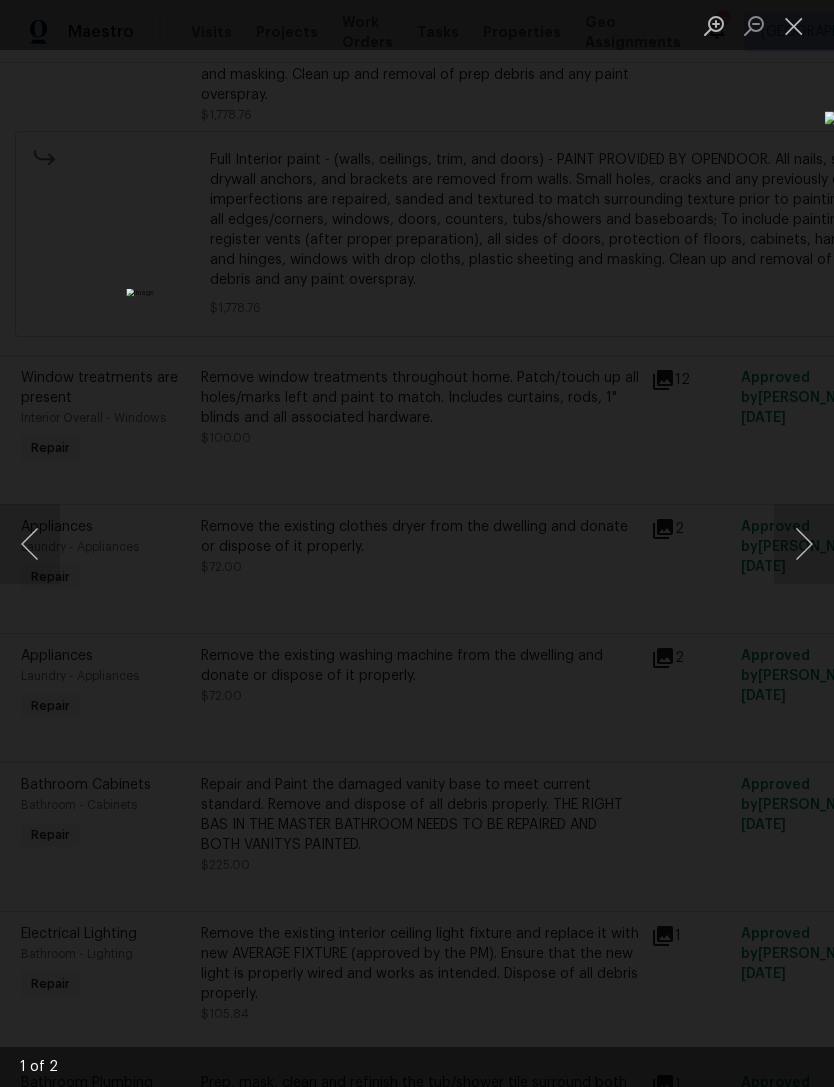 click at bounding box center (804, 544) 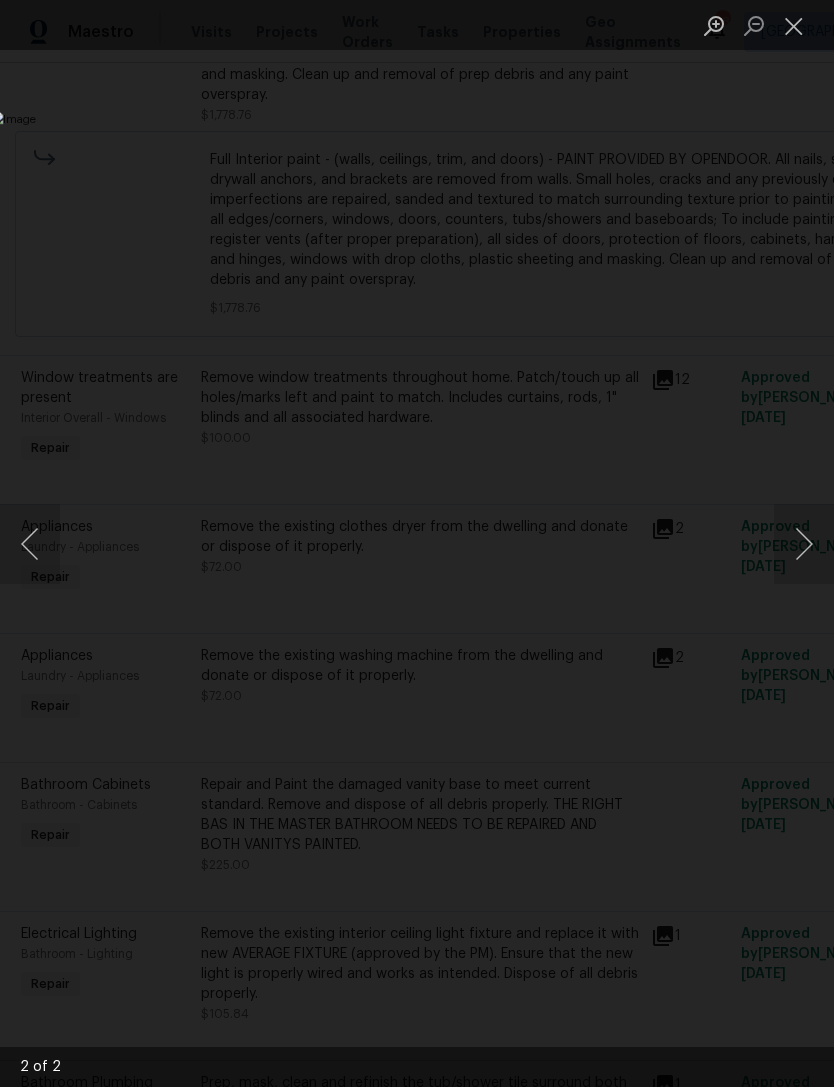 click at bounding box center [417, 543] 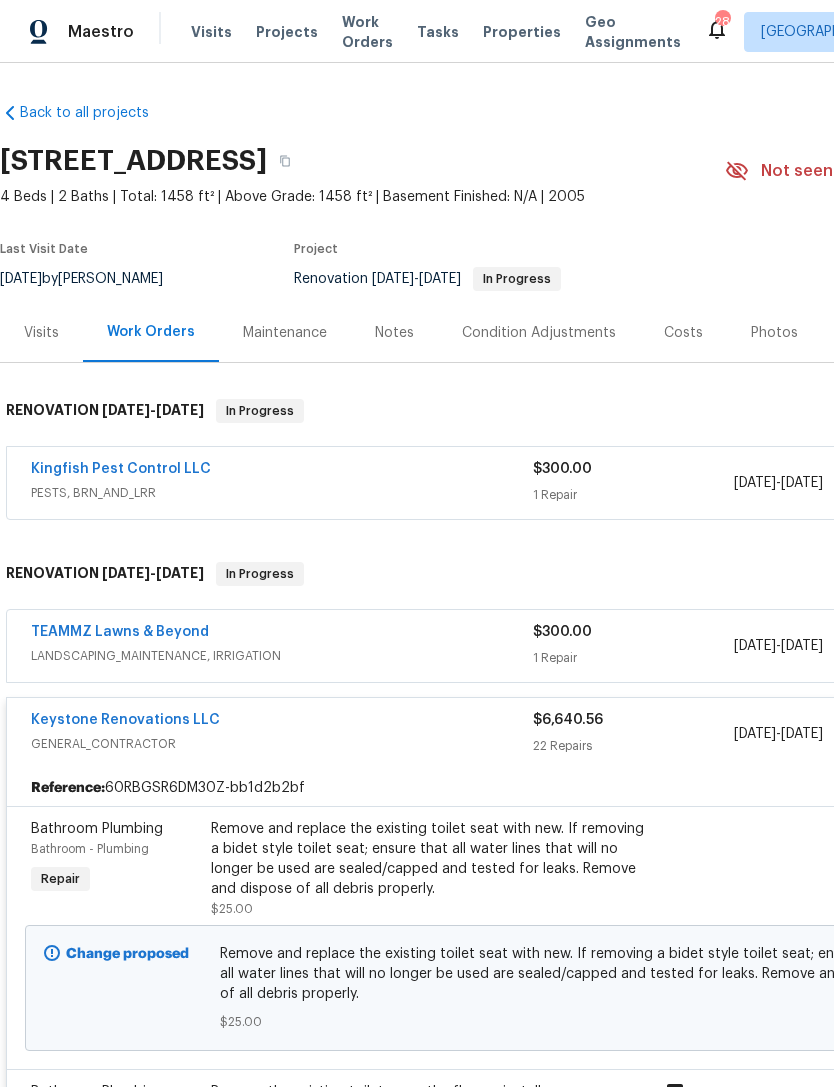scroll, scrollTop: 0, scrollLeft: 0, axis: both 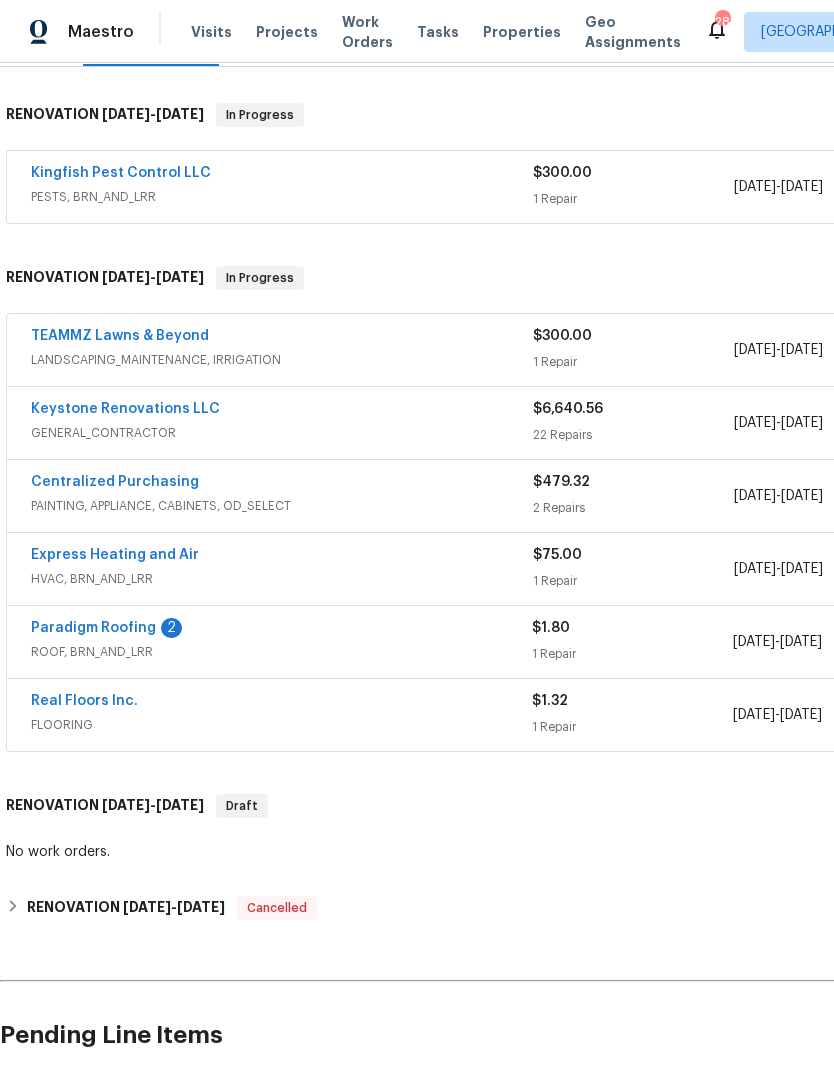 click on "ROOF, BRN_AND_LRR" at bounding box center [281, 652] 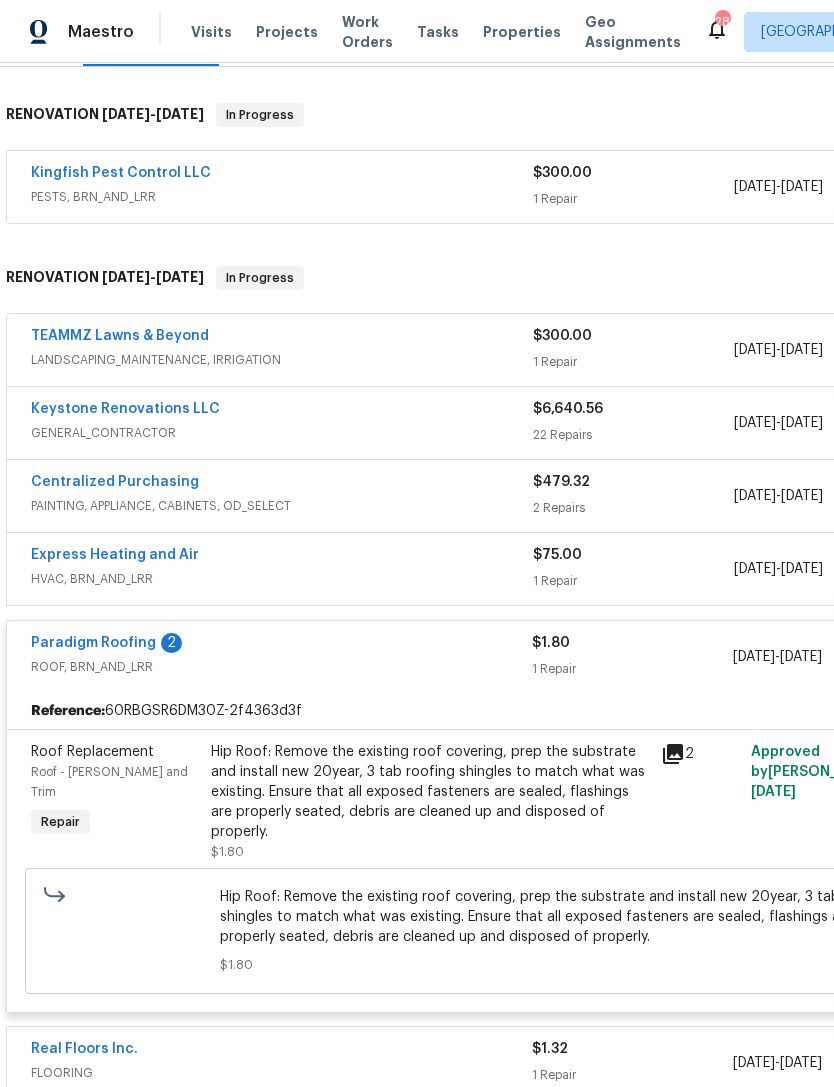 click on "Paradigm Roofing" at bounding box center (93, 643) 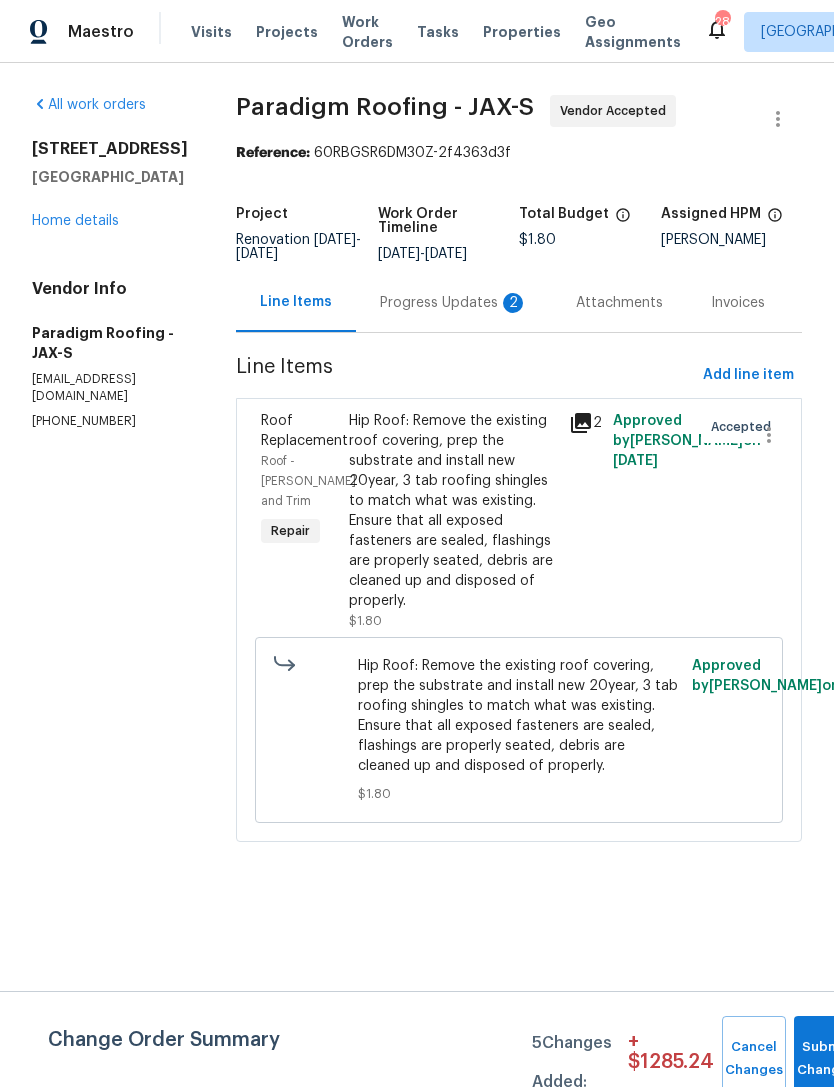 click on "Progress Updates 2" at bounding box center [454, 303] 